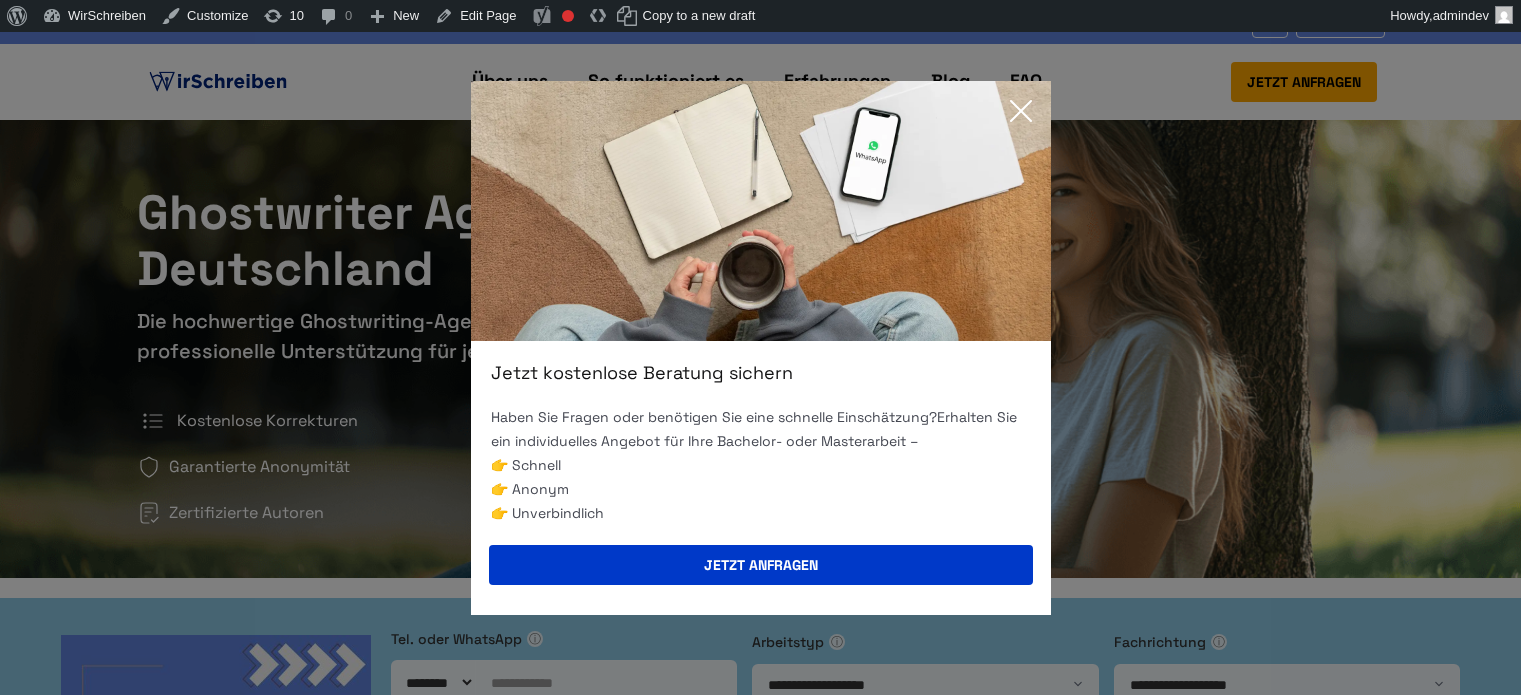 scroll, scrollTop: 0, scrollLeft: 0, axis: both 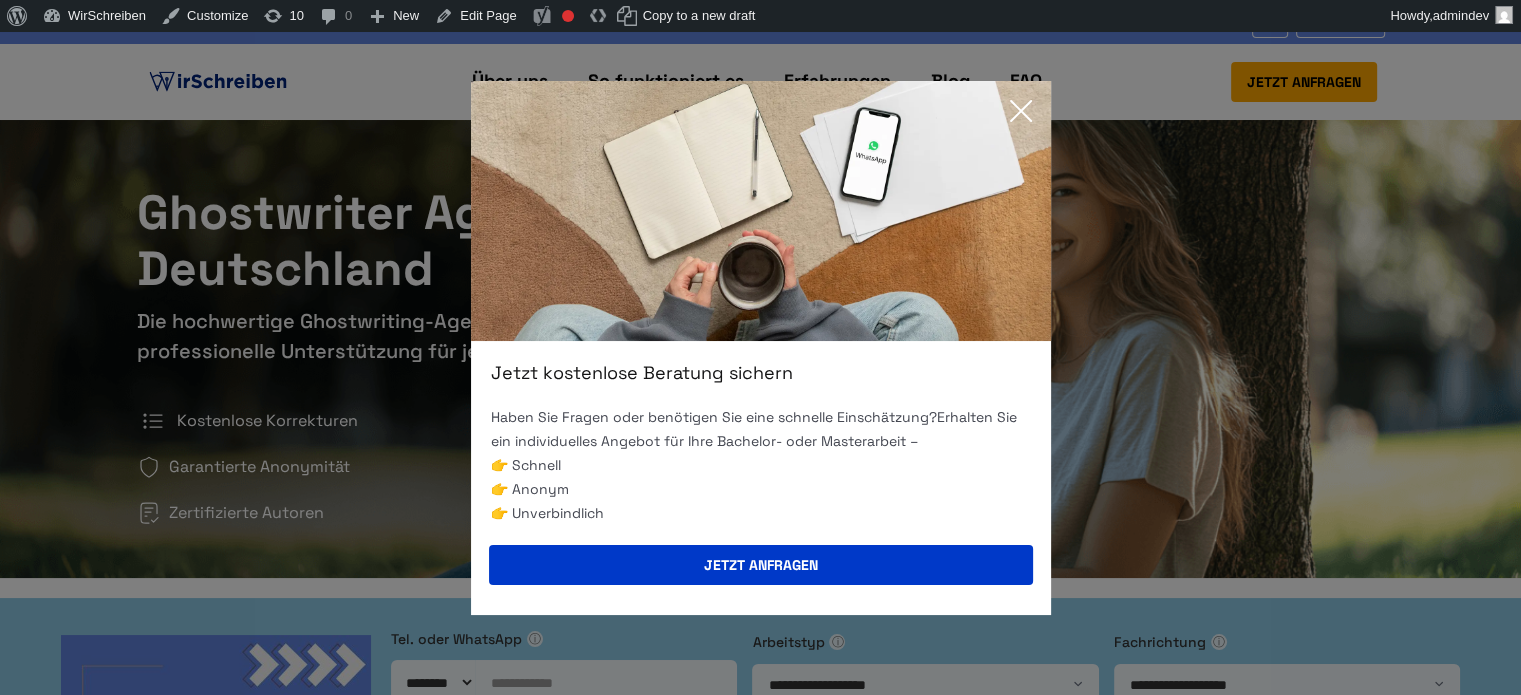click 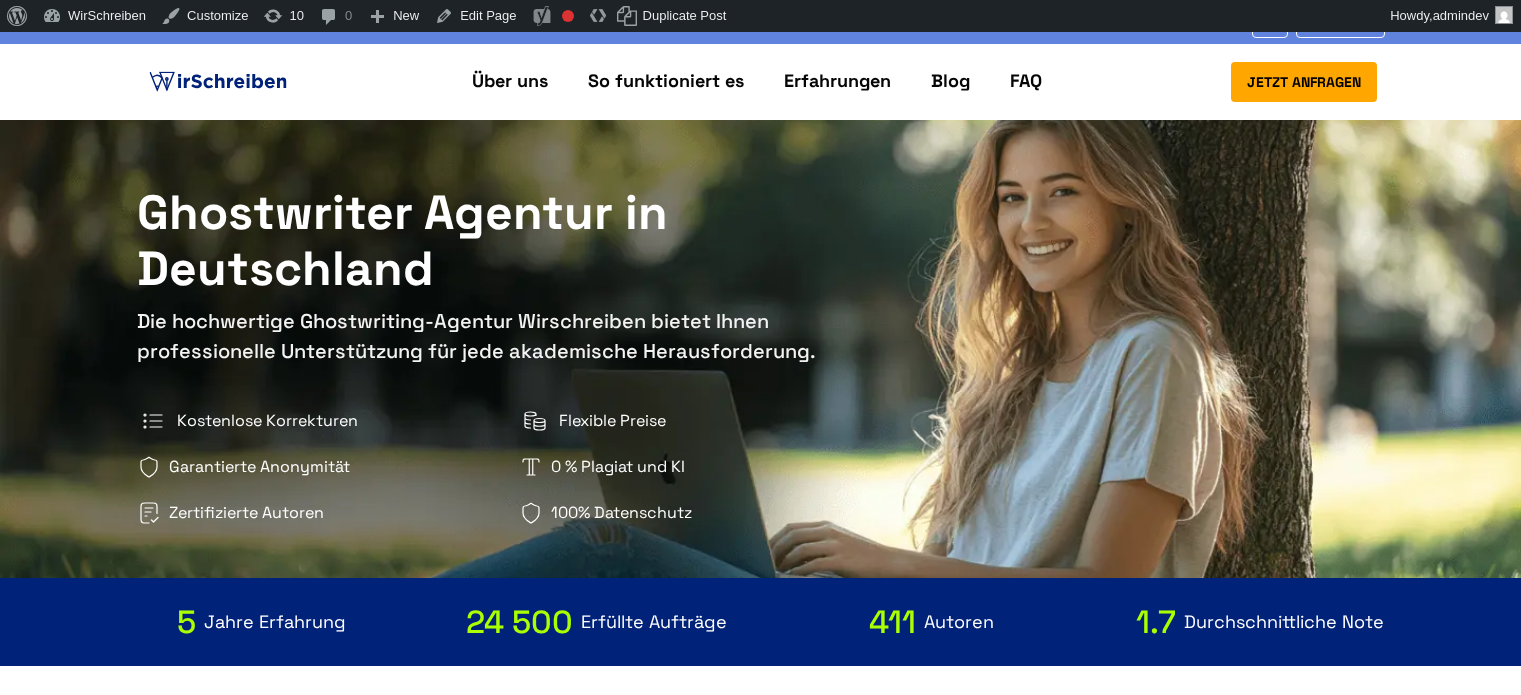 scroll, scrollTop: 0, scrollLeft: 0, axis: both 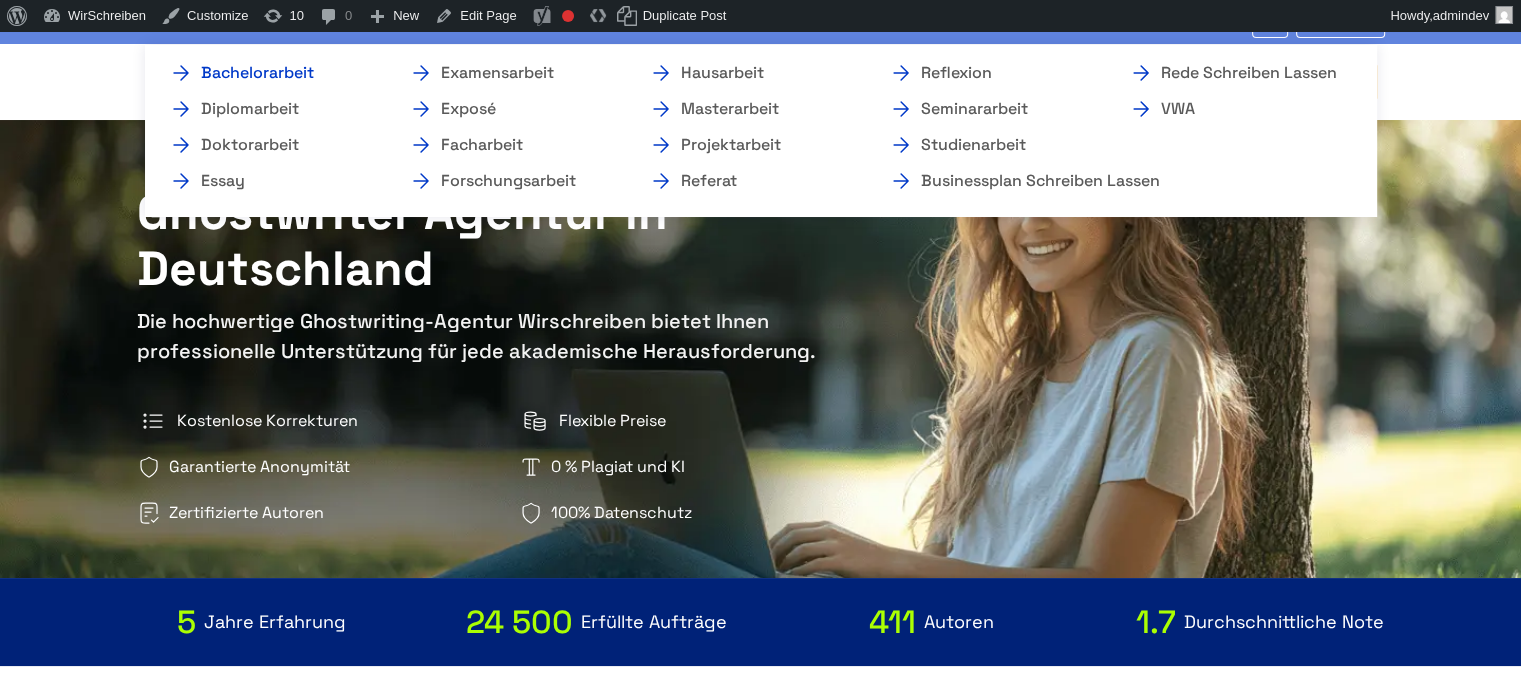 click on "Bachelorarbeit" at bounding box center (269, 73) 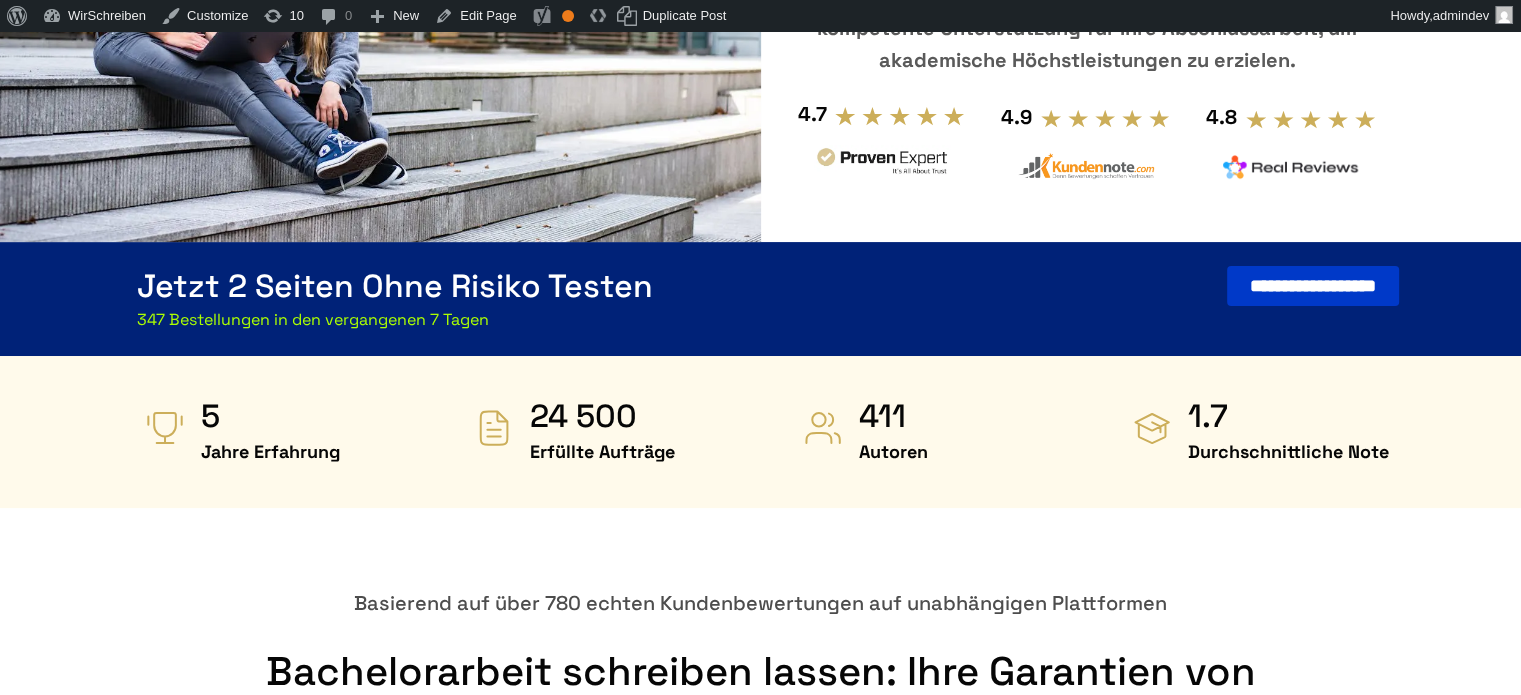 scroll, scrollTop: 0, scrollLeft: 0, axis: both 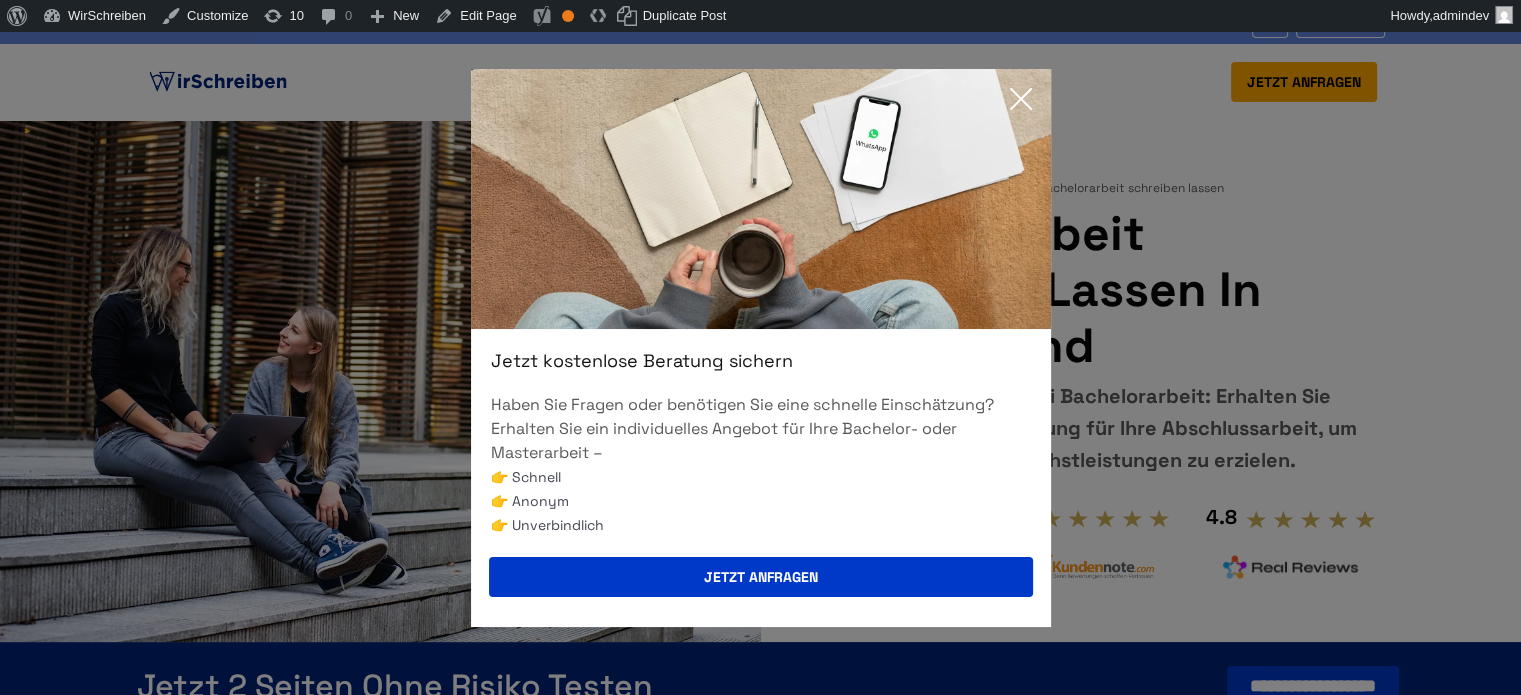 click 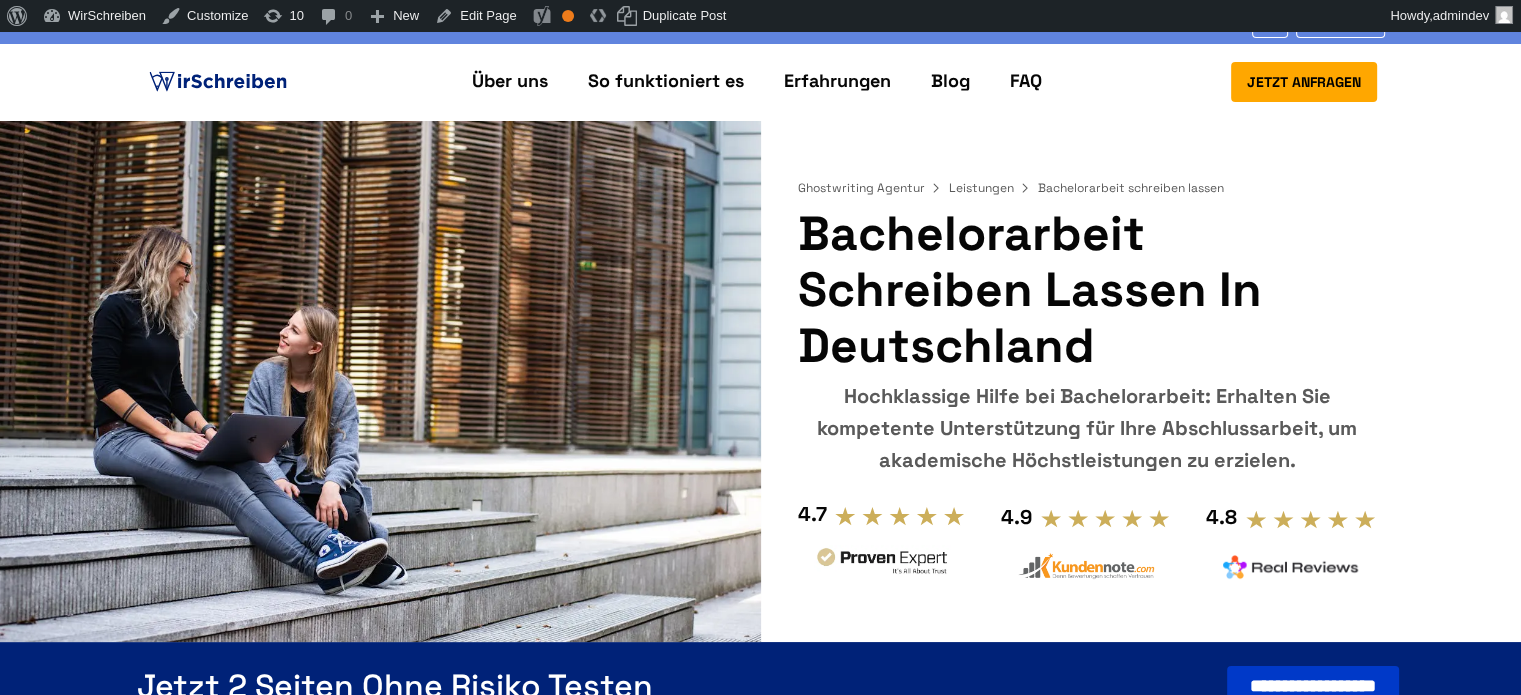 drag, startPoint x: 805, startPoint y: 226, endPoint x: 1301, endPoint y: 463, distance: 549.71356 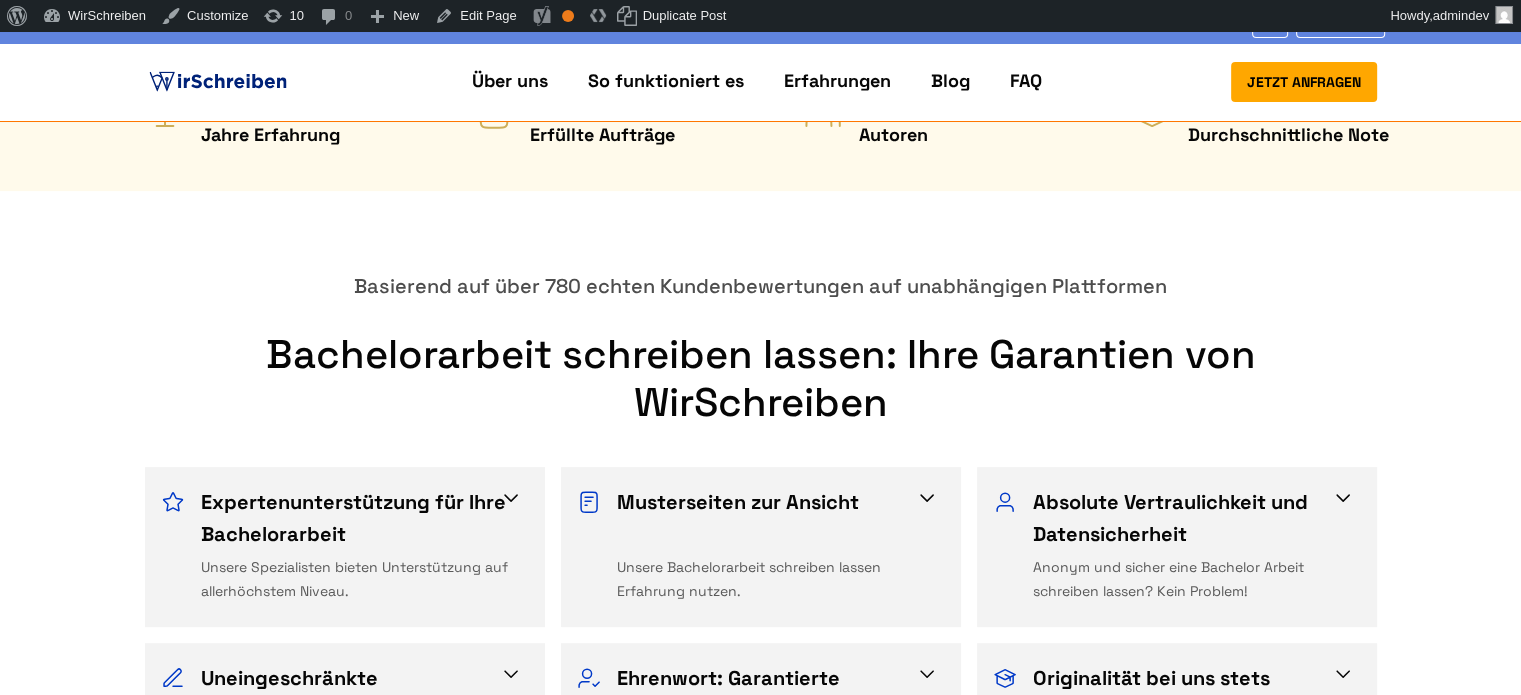 scroll, scrollTop: 600, scrollLeft: 0, axis: vertical 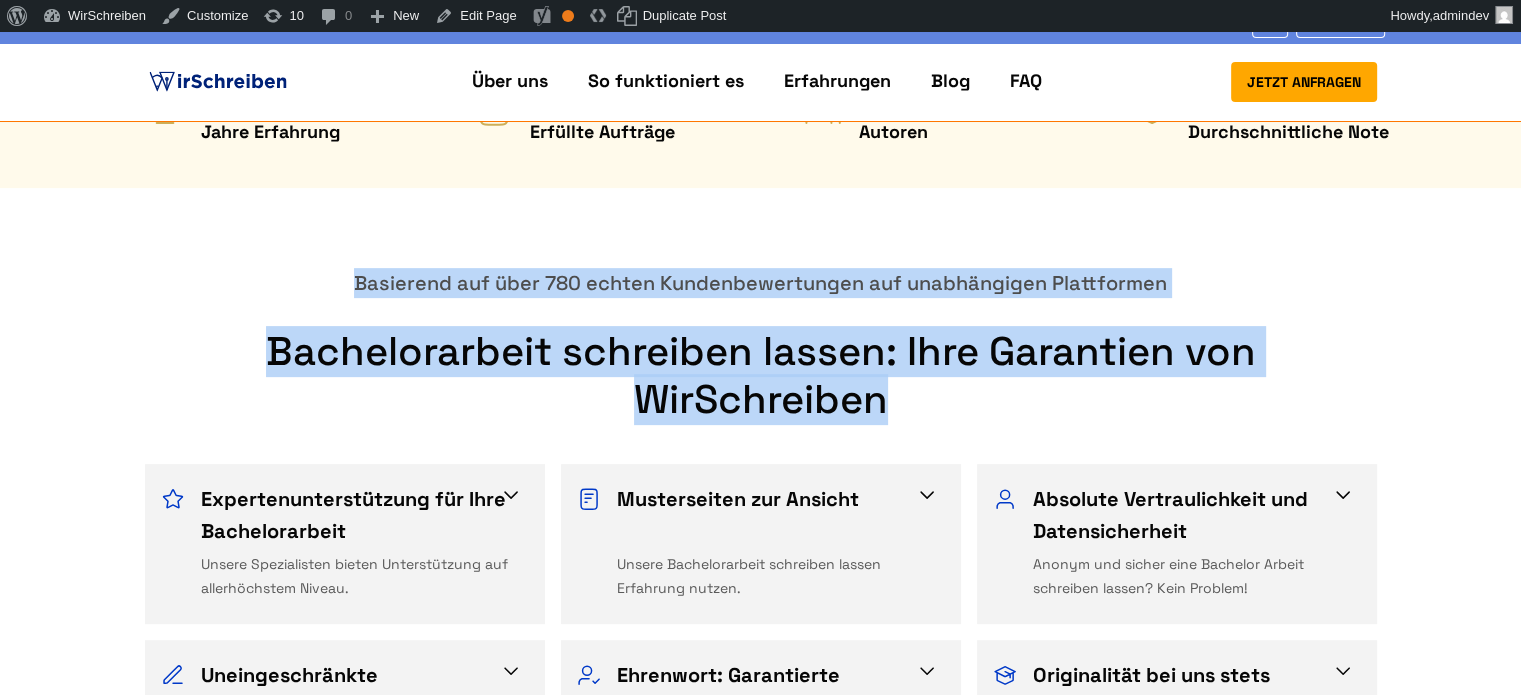 drag, startPoint x: 317, startPoint y: 263, endPoint x: 916, endPoint y: 405, distance: 615.6013 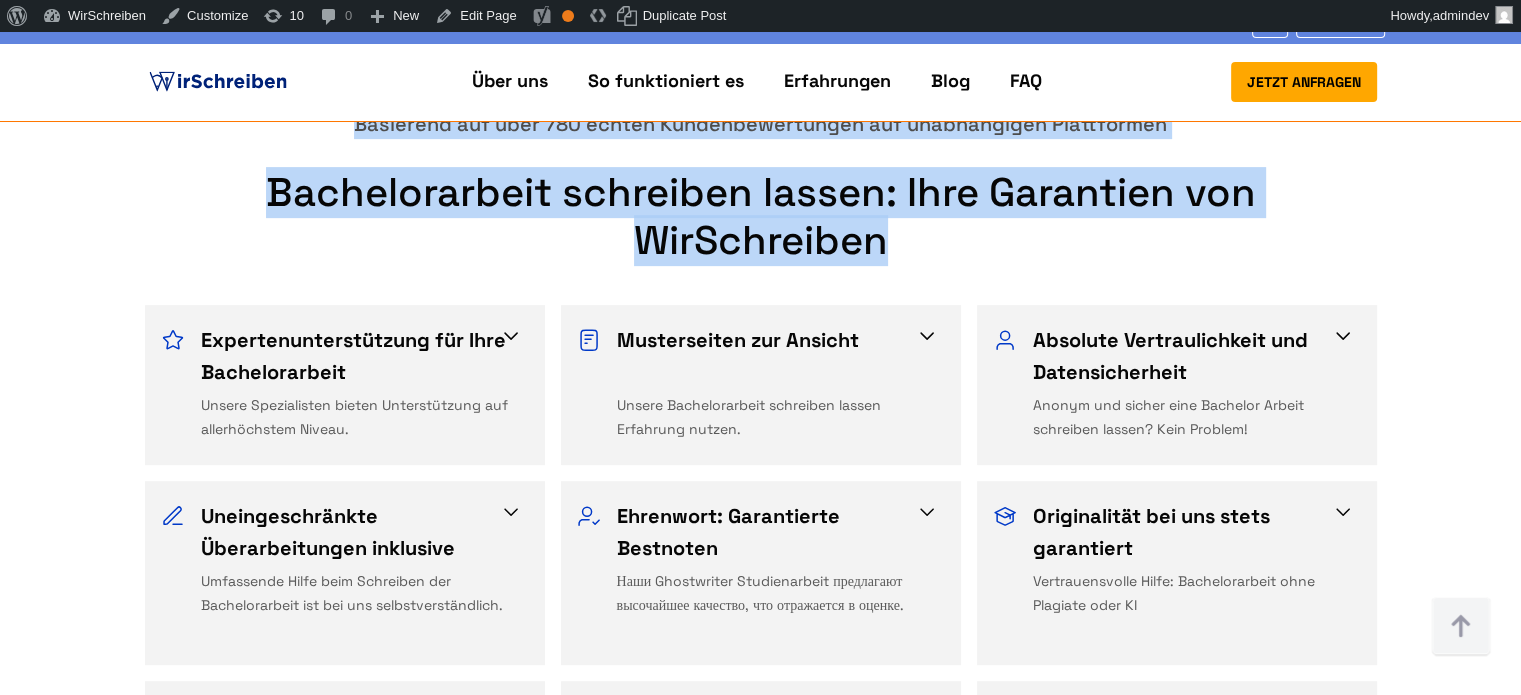 scroll, scrollTop: 900, scrollLeft: 0, axis: vertical 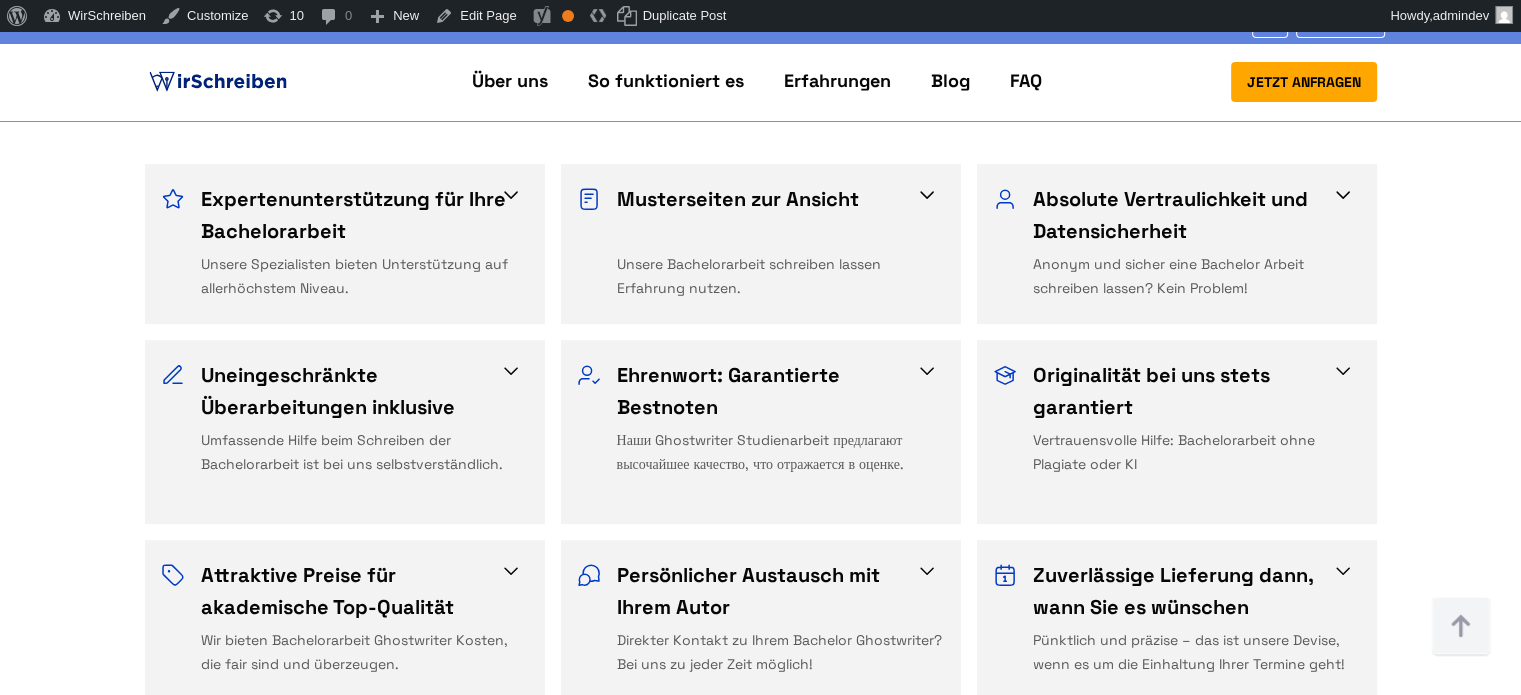 click at bounding box center [511, 195] 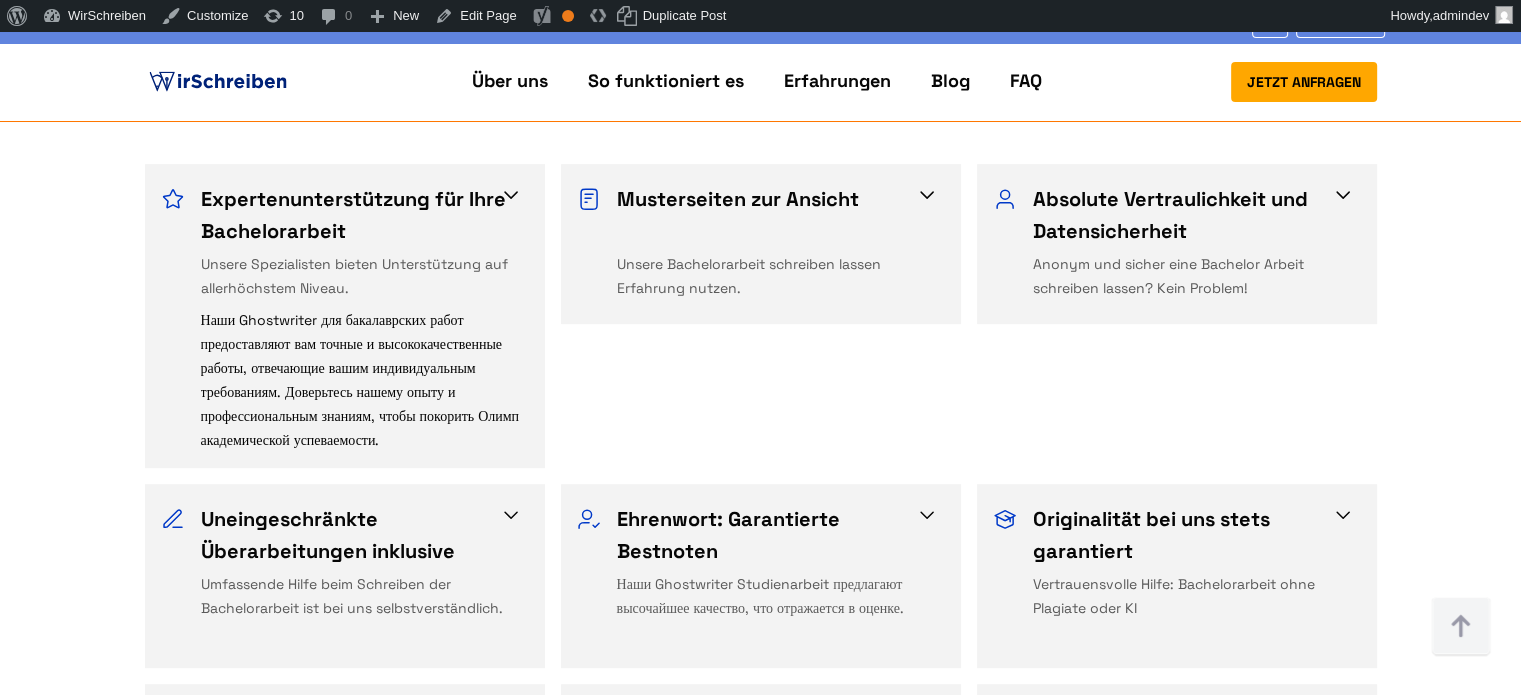 click on "Musterseiten zur Ansicht
Unsere Bachelorarbeit schreiben lassen Erfahrung nutzen.
Bekommen Sie die ersten zwei Seiten zu einem fairen Preis und entscheiden Sie selbst, ob Sie die Zusammenarbeit fortsetzen oder die Arbeit abschließen möchten. Dies gibt Ihnen vor Beauftragung die Möglichkeit, unsere Expertise zu bewerten." at bounding box center [761, 244] 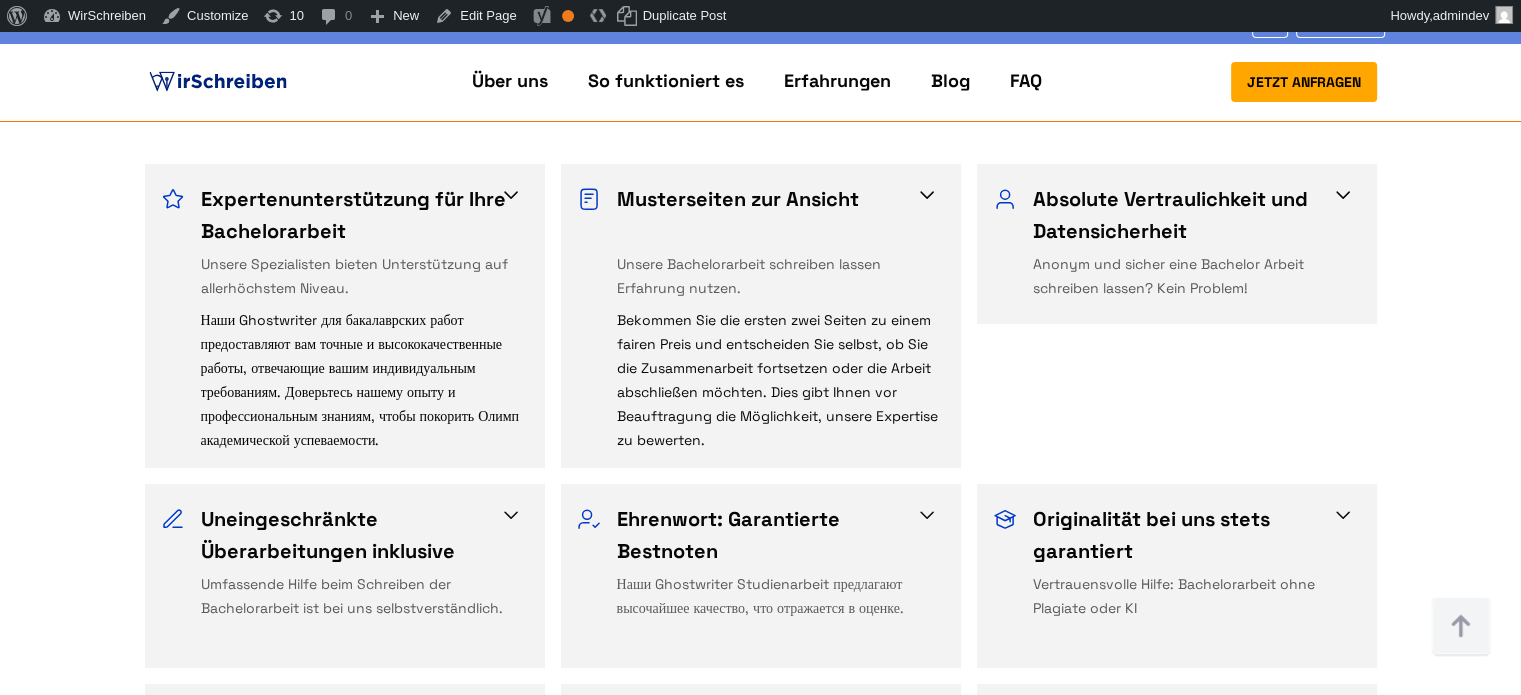 click at bounding box center [1343, 195] 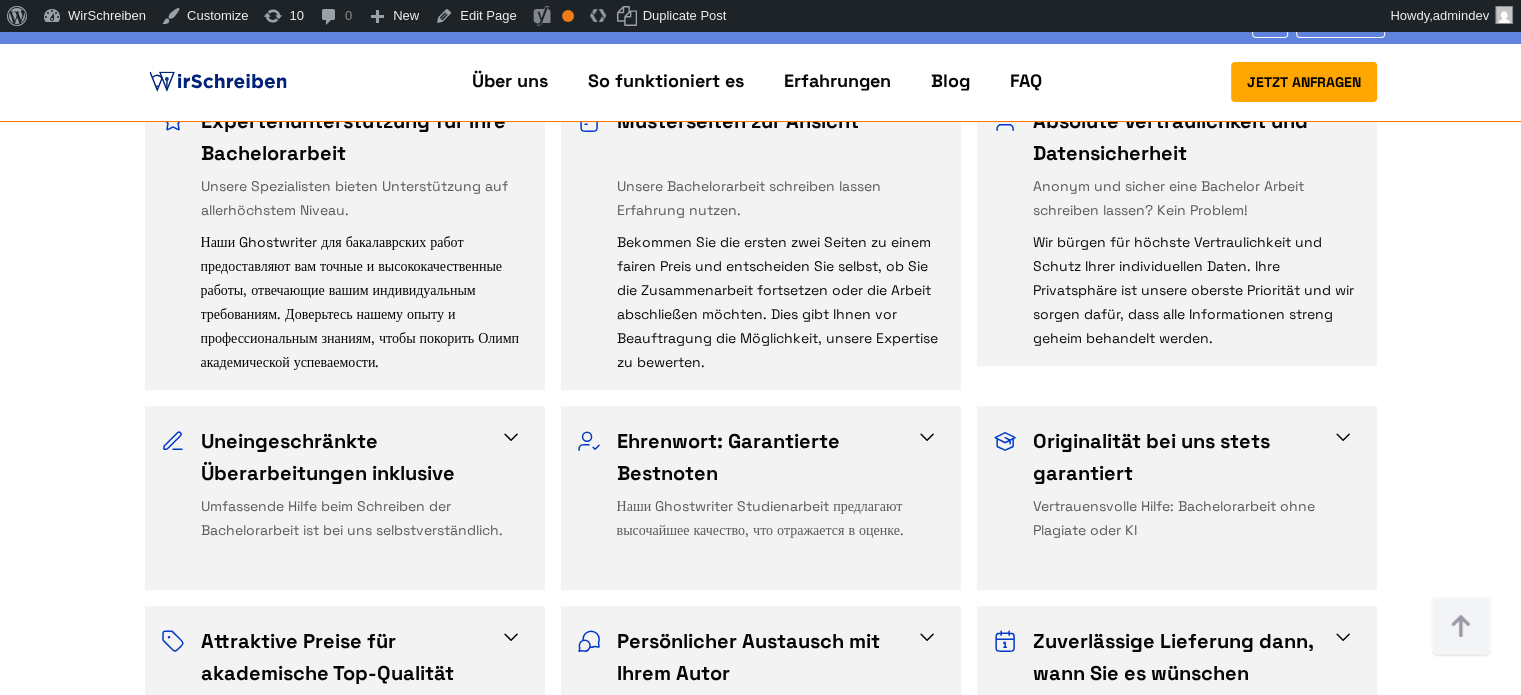 scroll, scrollTop: 1100, scrollLeft: 0, axis: vertical 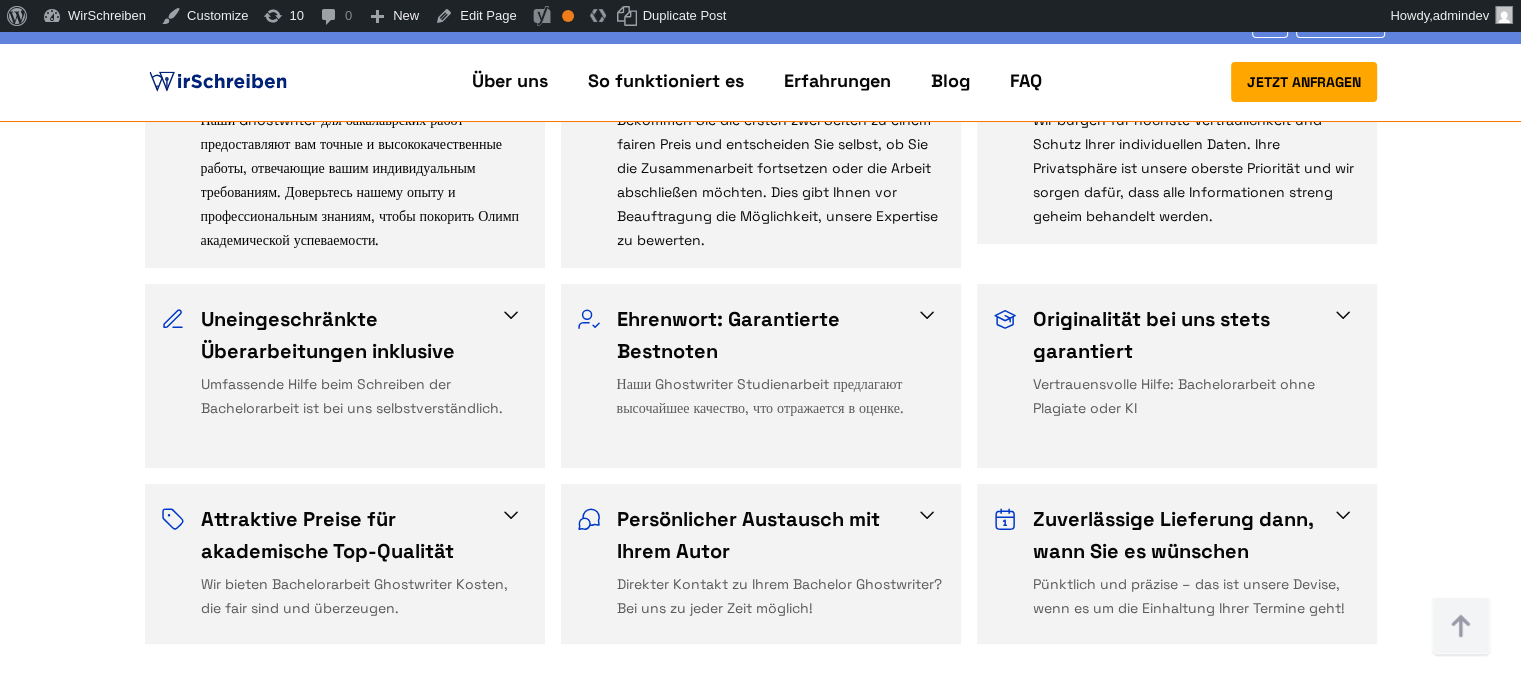 click at bounding box center [511, 315] 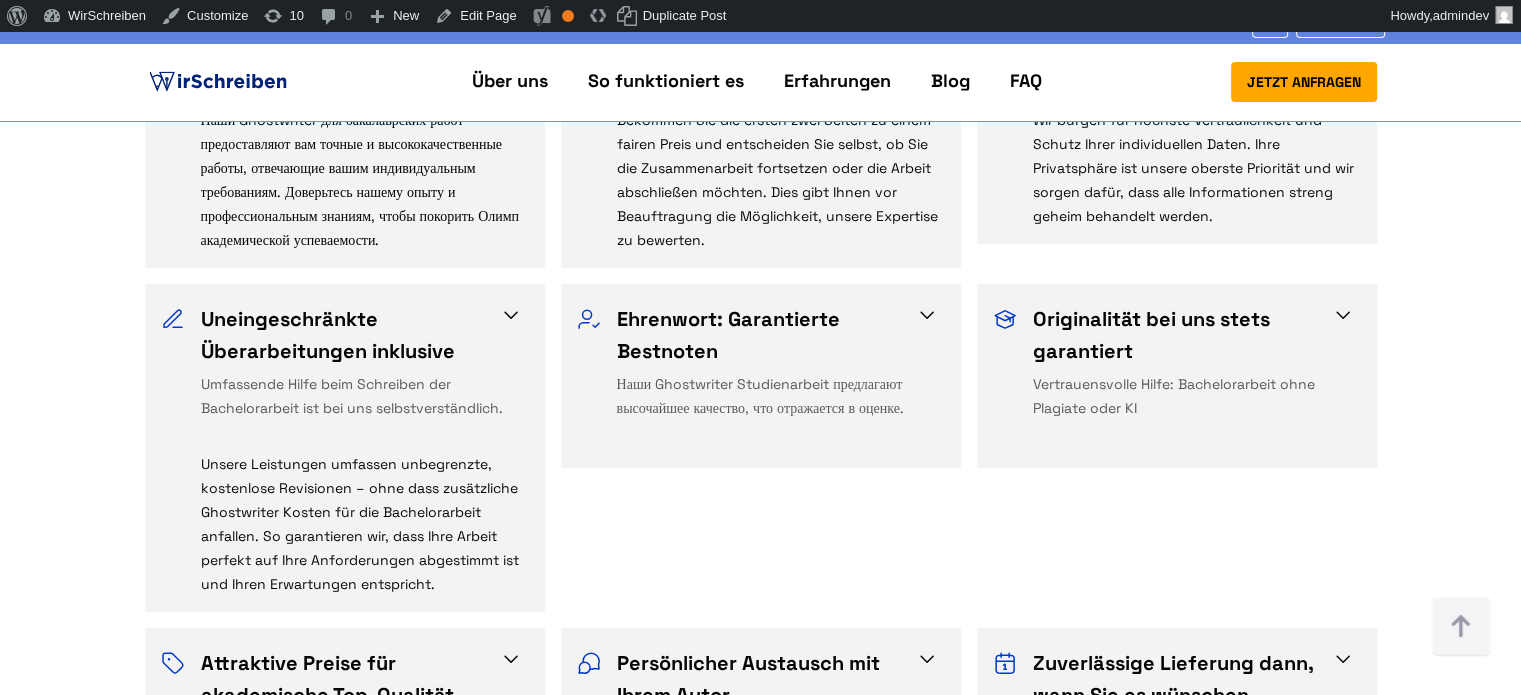 click on "Ehrenwort: Garantierte Bestnoten" at bounding box center [774, 335] 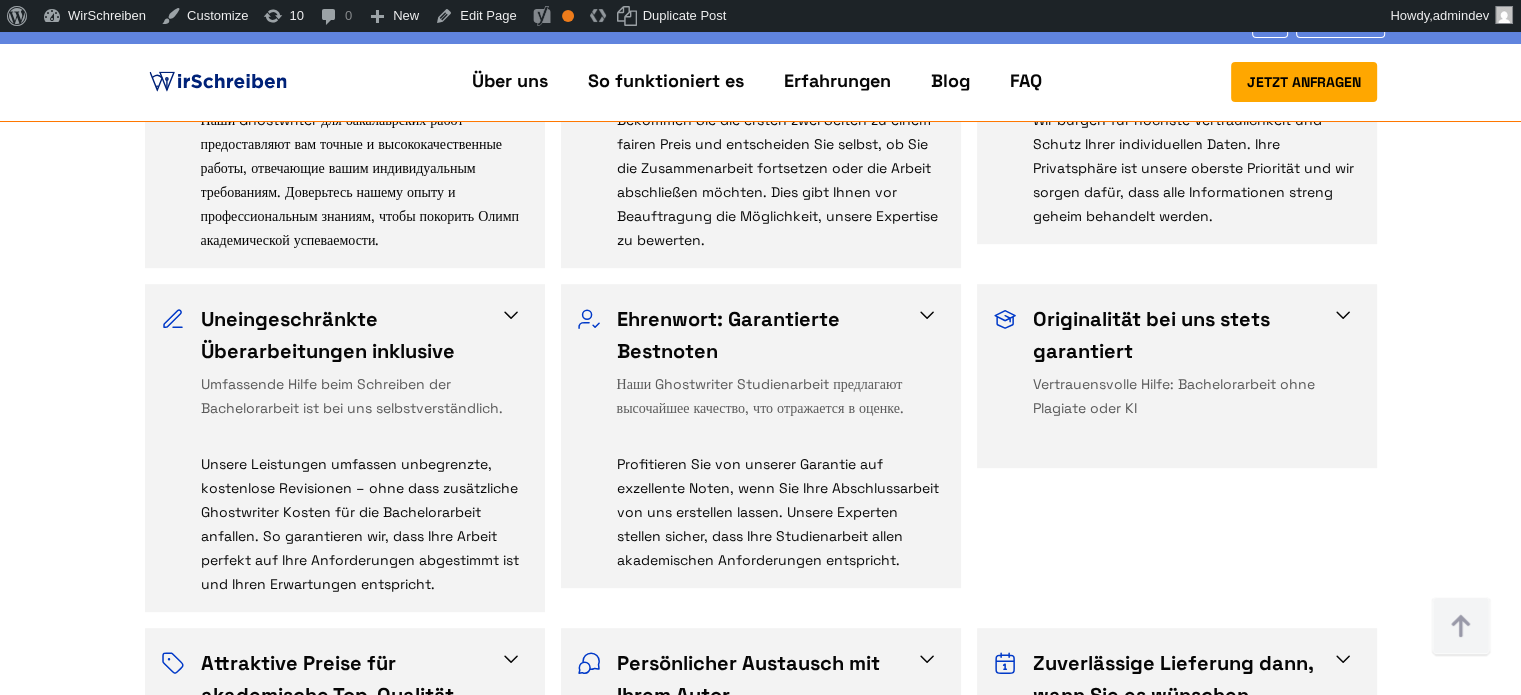 click at bounding box center (1343, 315) 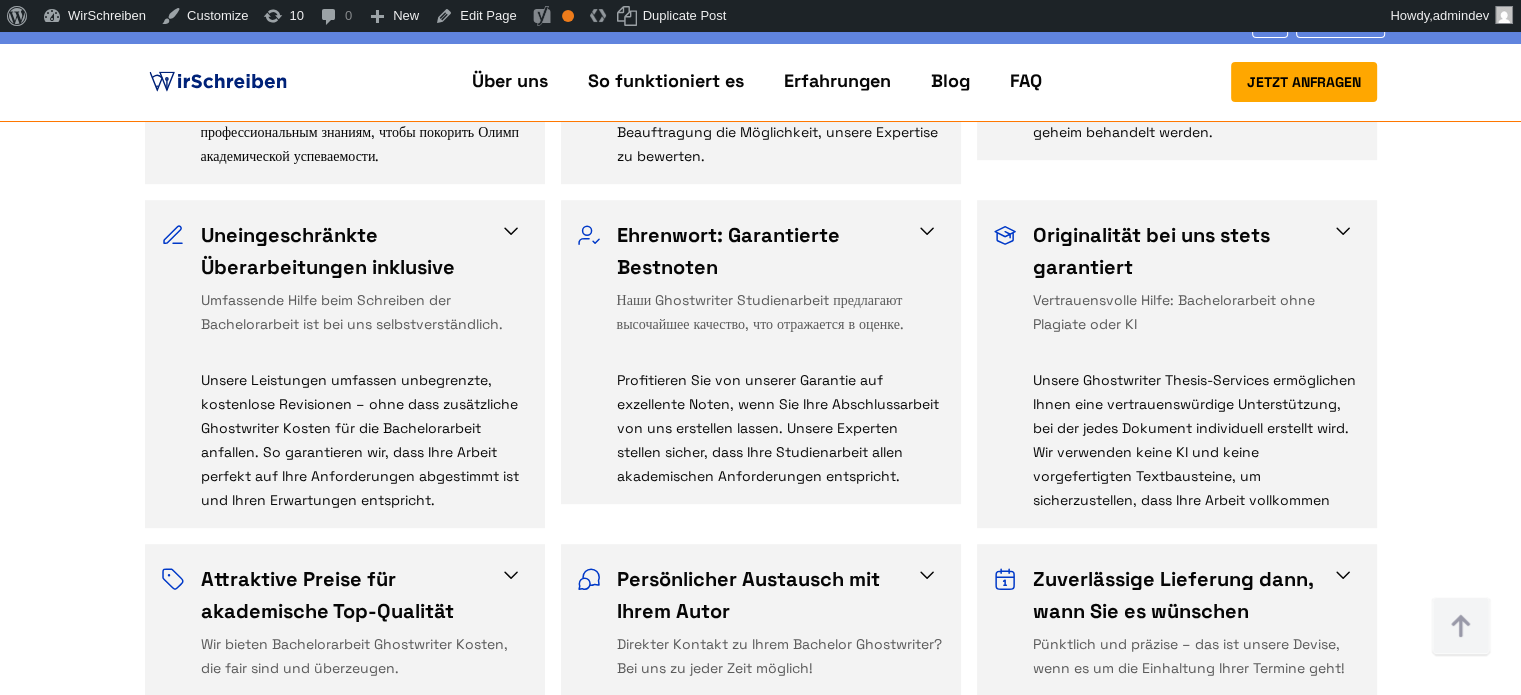 scroll, scrollTop: 1400, scrollLeft: 0, axis: vertical 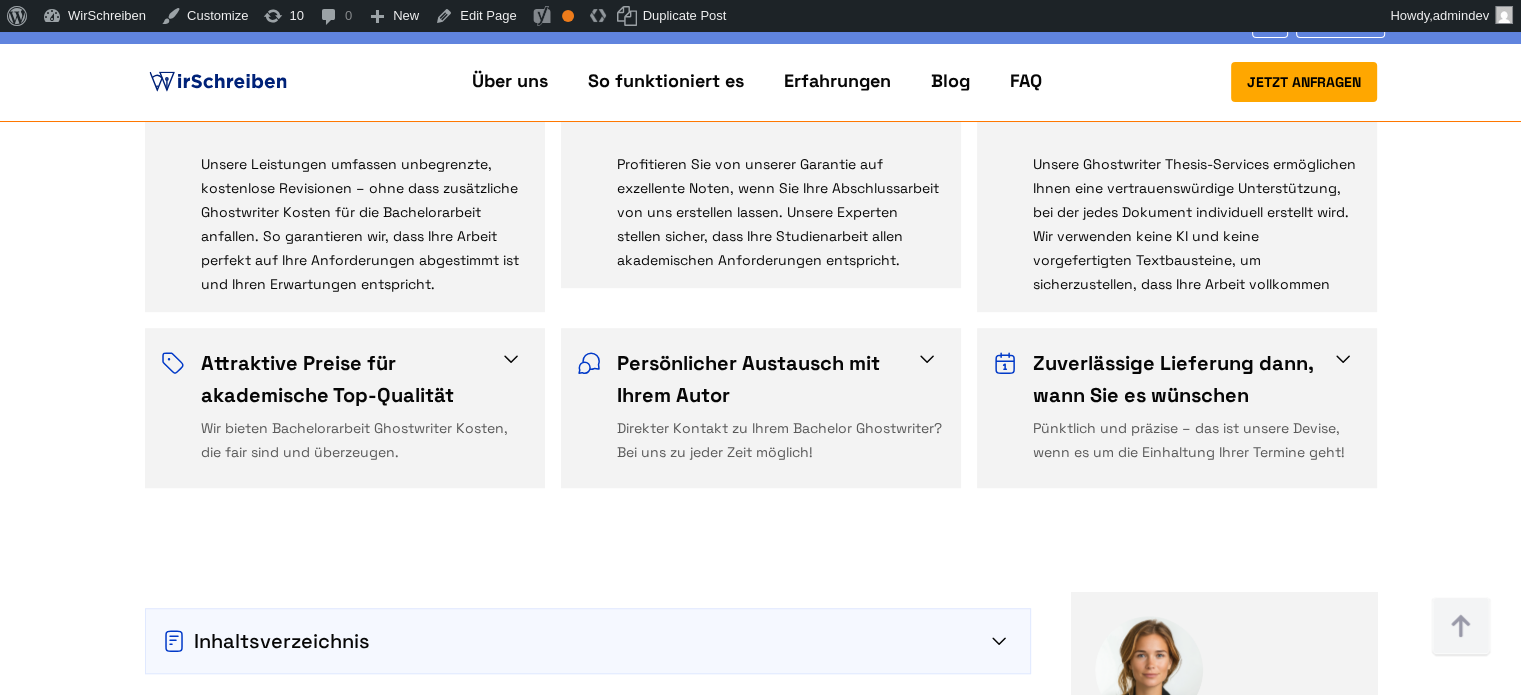 click at bounding box center (511, 359) 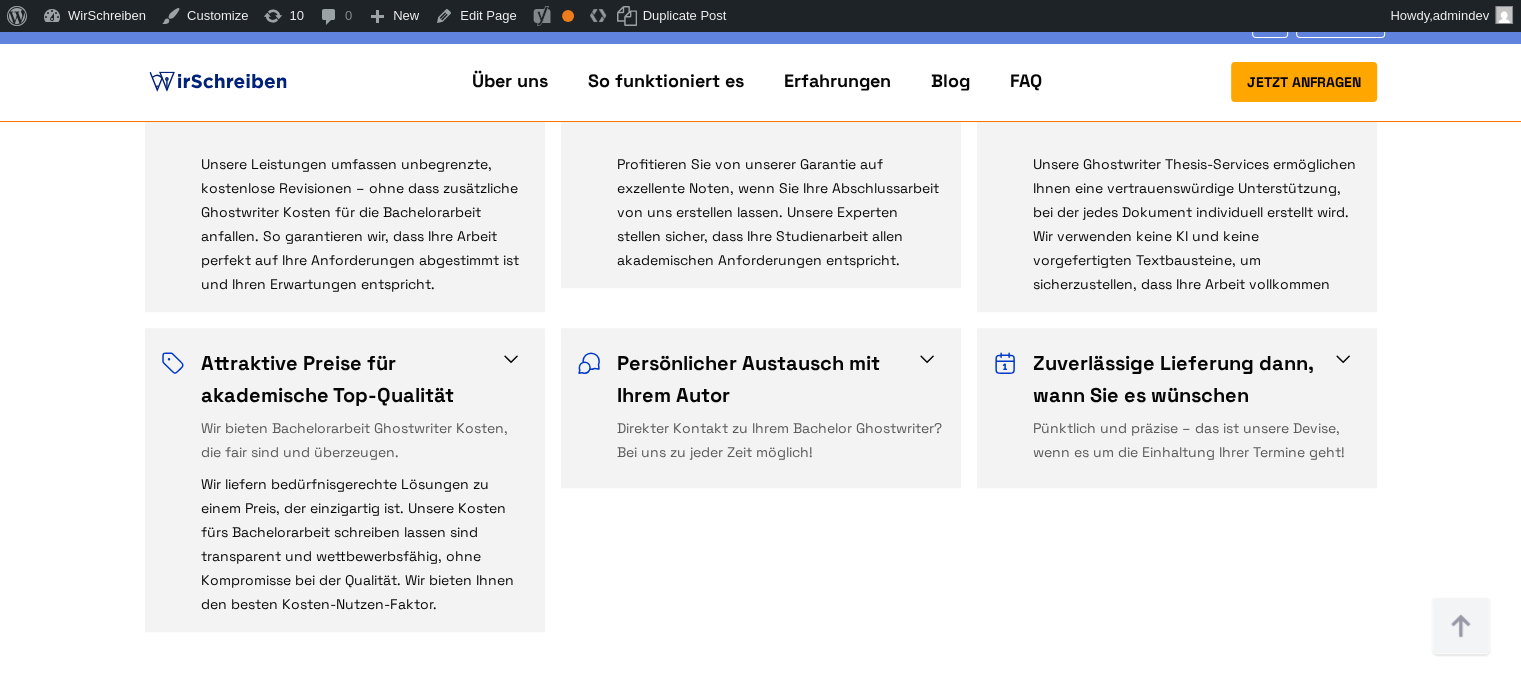 click at bounding box center [927, 359] 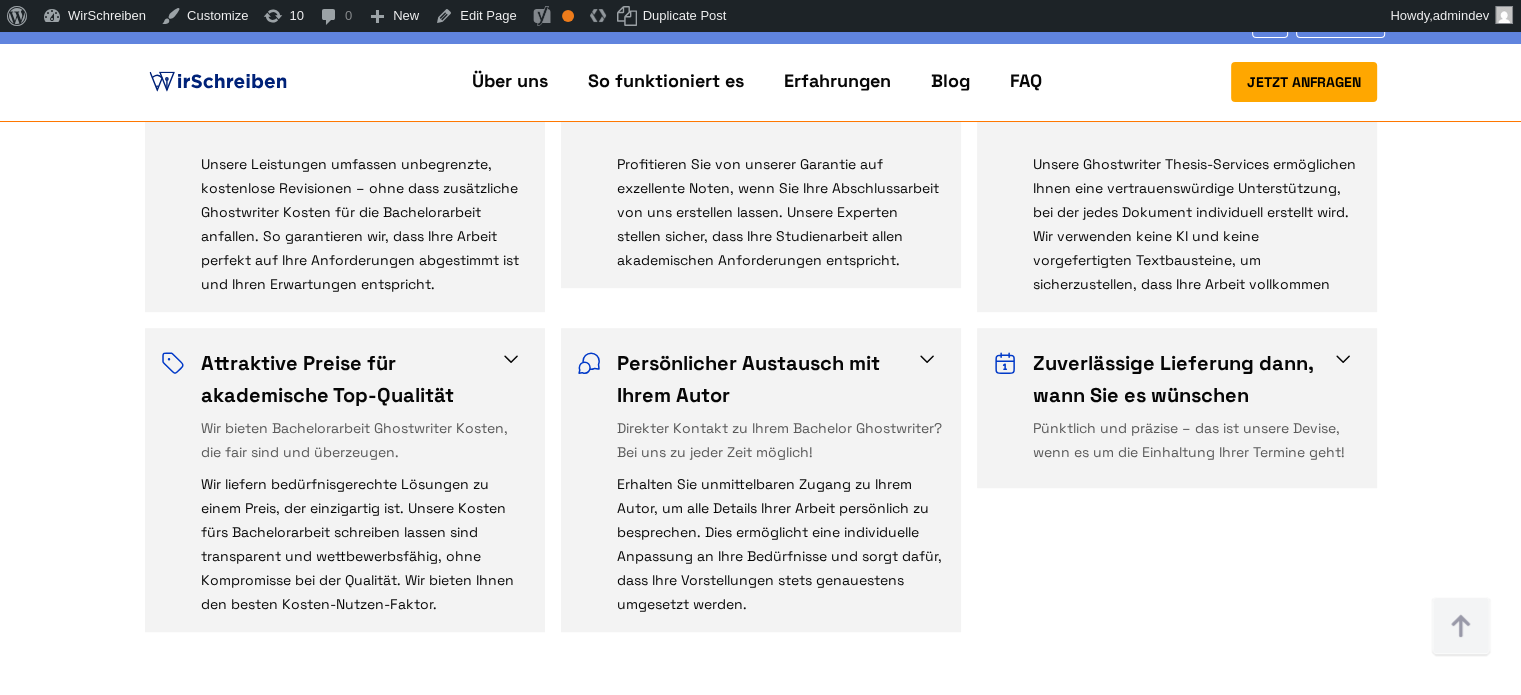 click at bounding box center (1343, 359) 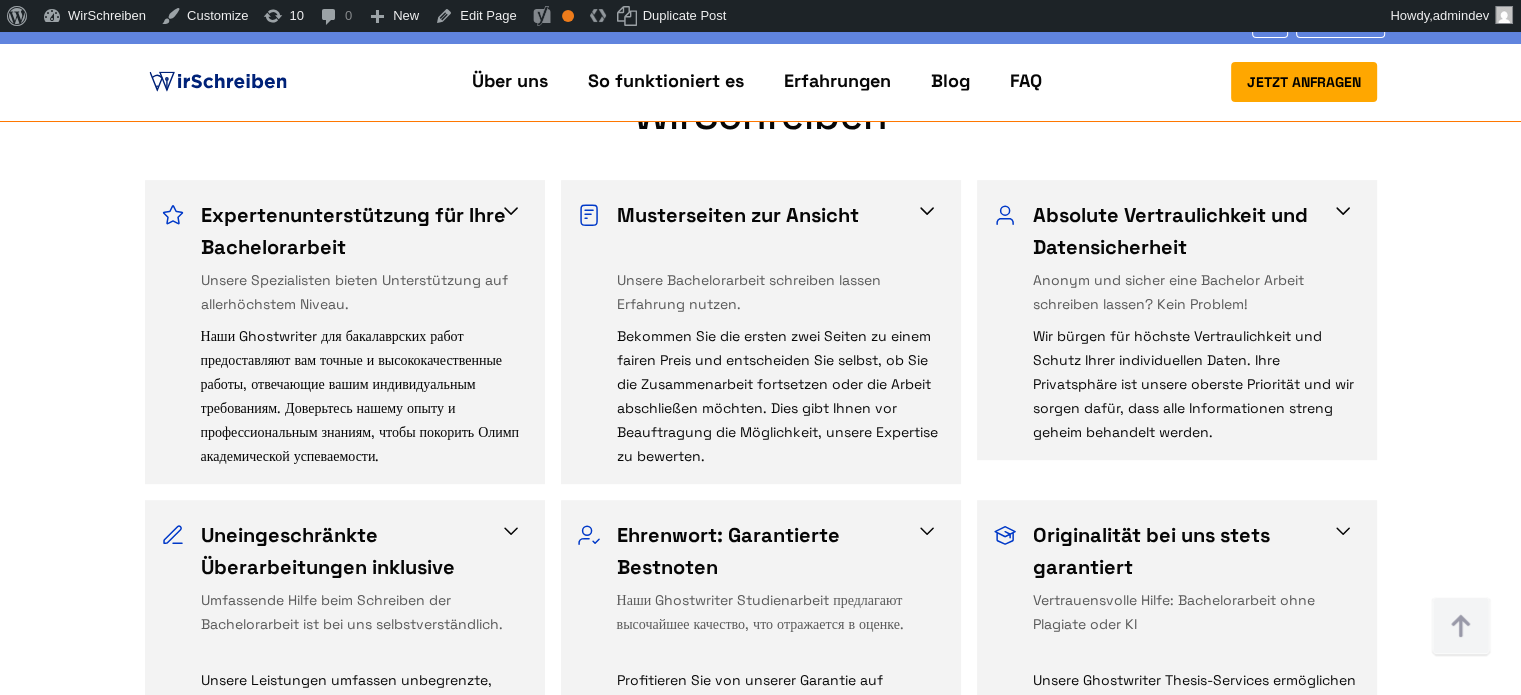 scroll, scrollTop: 700, scrollLeft: 0, axis: vertical 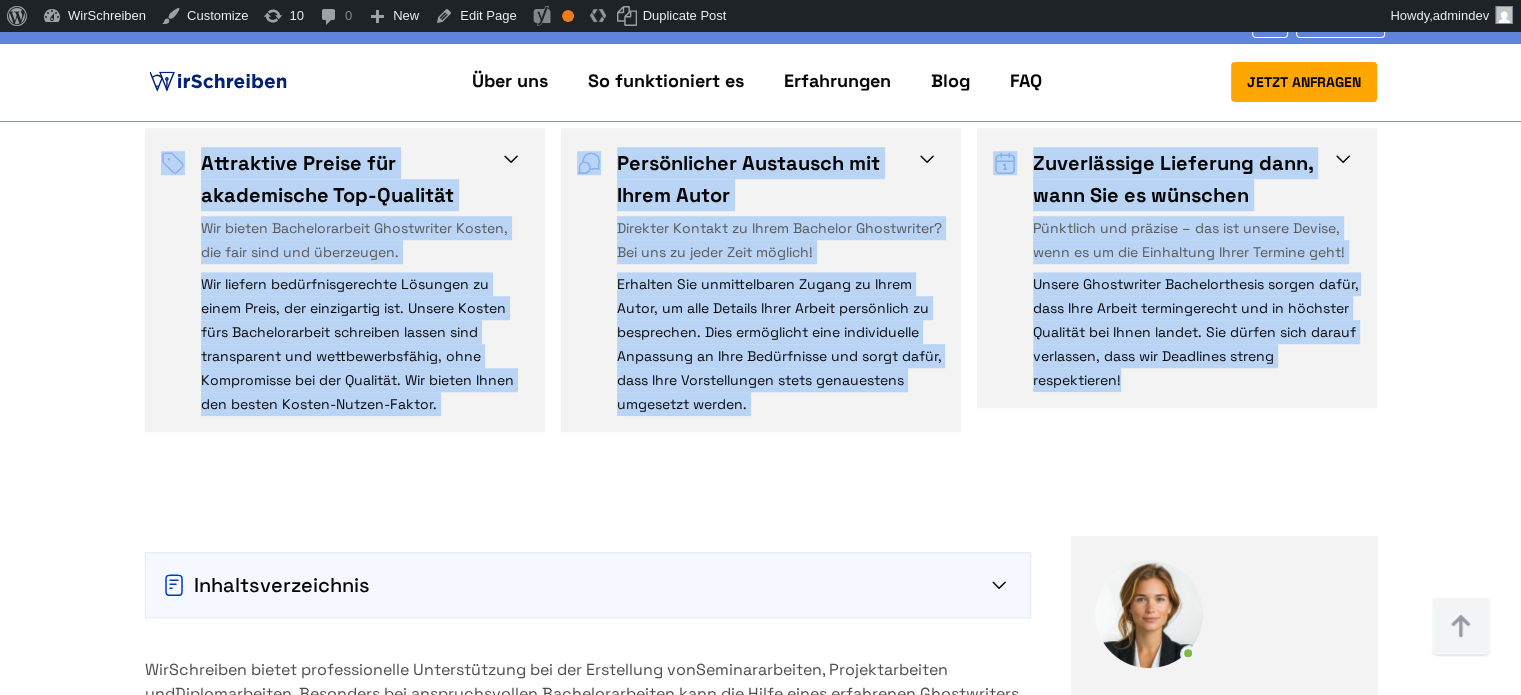 drag, startPoint x: 127, startPoint y: 371, endPoint x: 1293, endPoint y: 449, distance: 1168.606 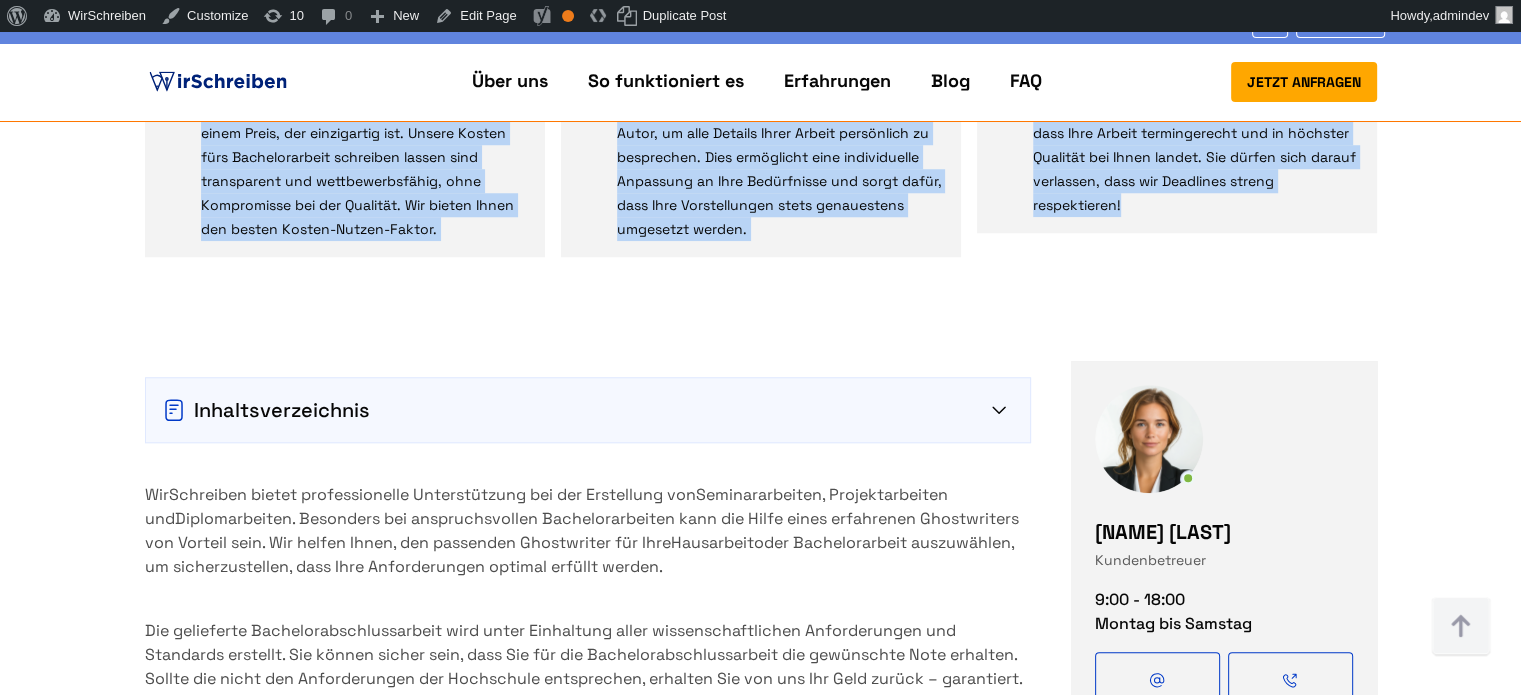 scroll, scrollTop: 1900, scrollLeft: 0, axis: vertical 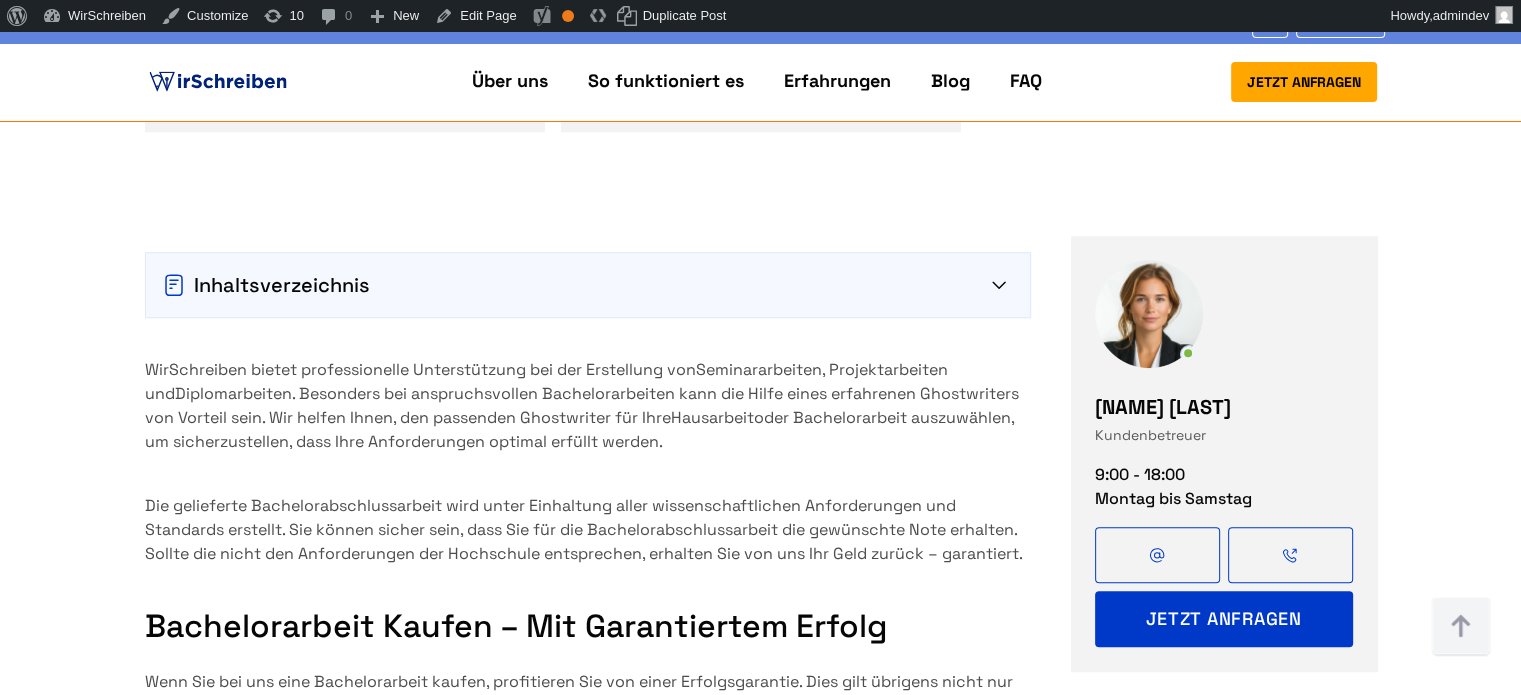 click on "Inhaltsverzeichnis" at bounding box center [588, 285] 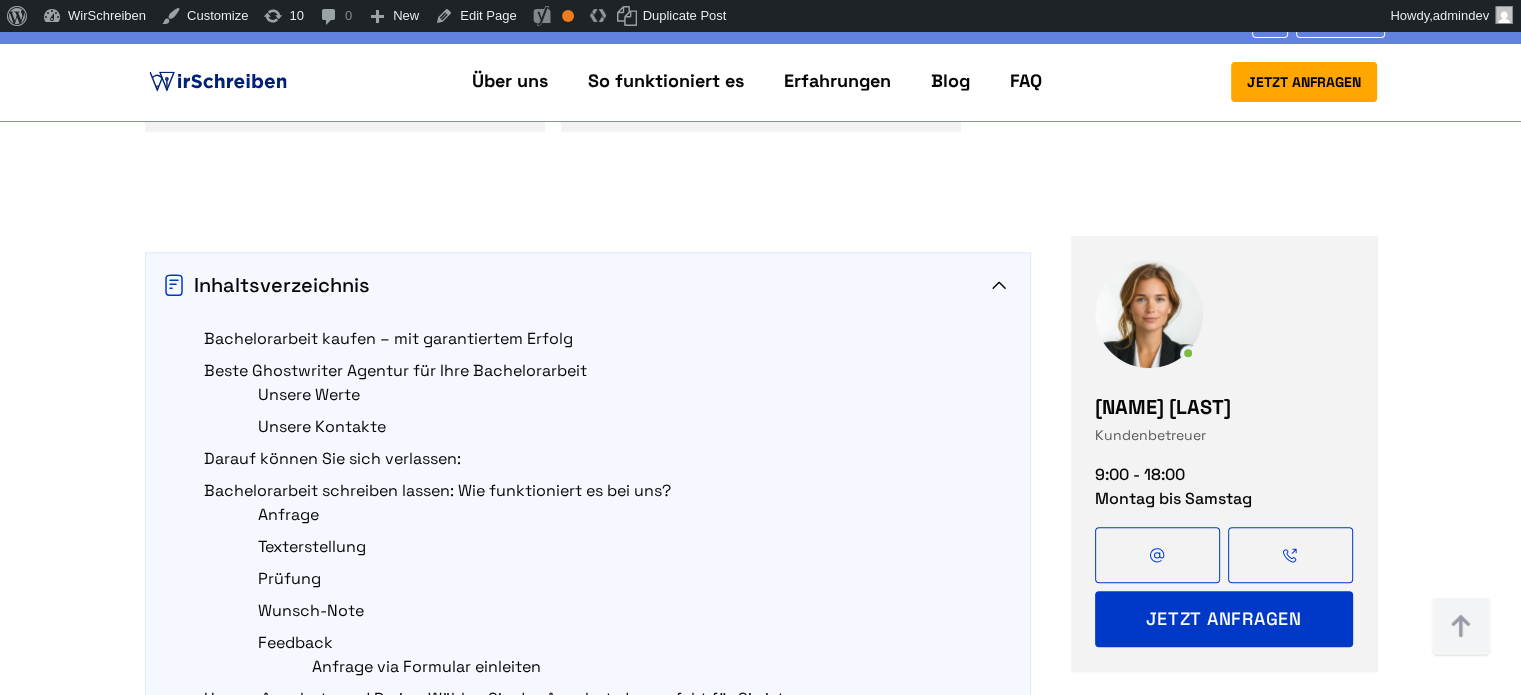 click 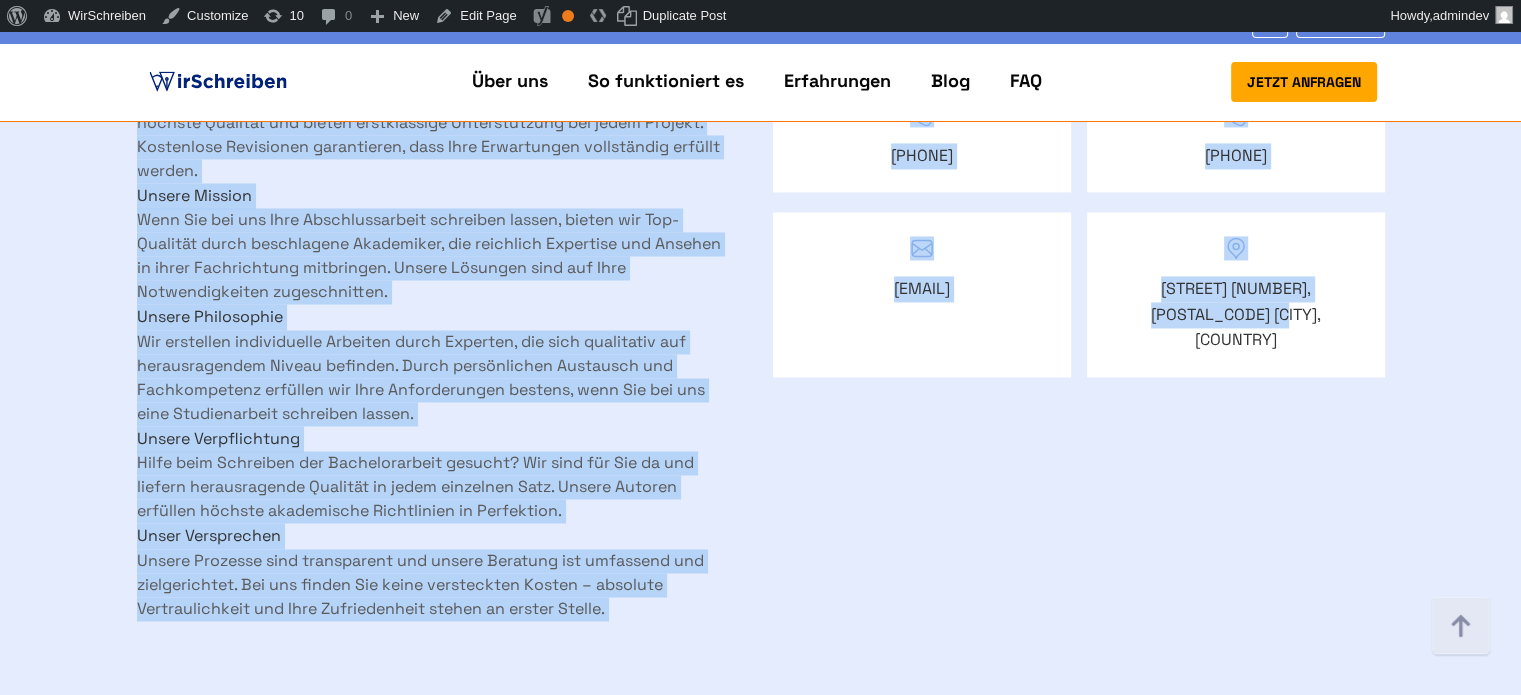 scroll, scrollTop: 3300, scrollLeft: 0, axis: vertical 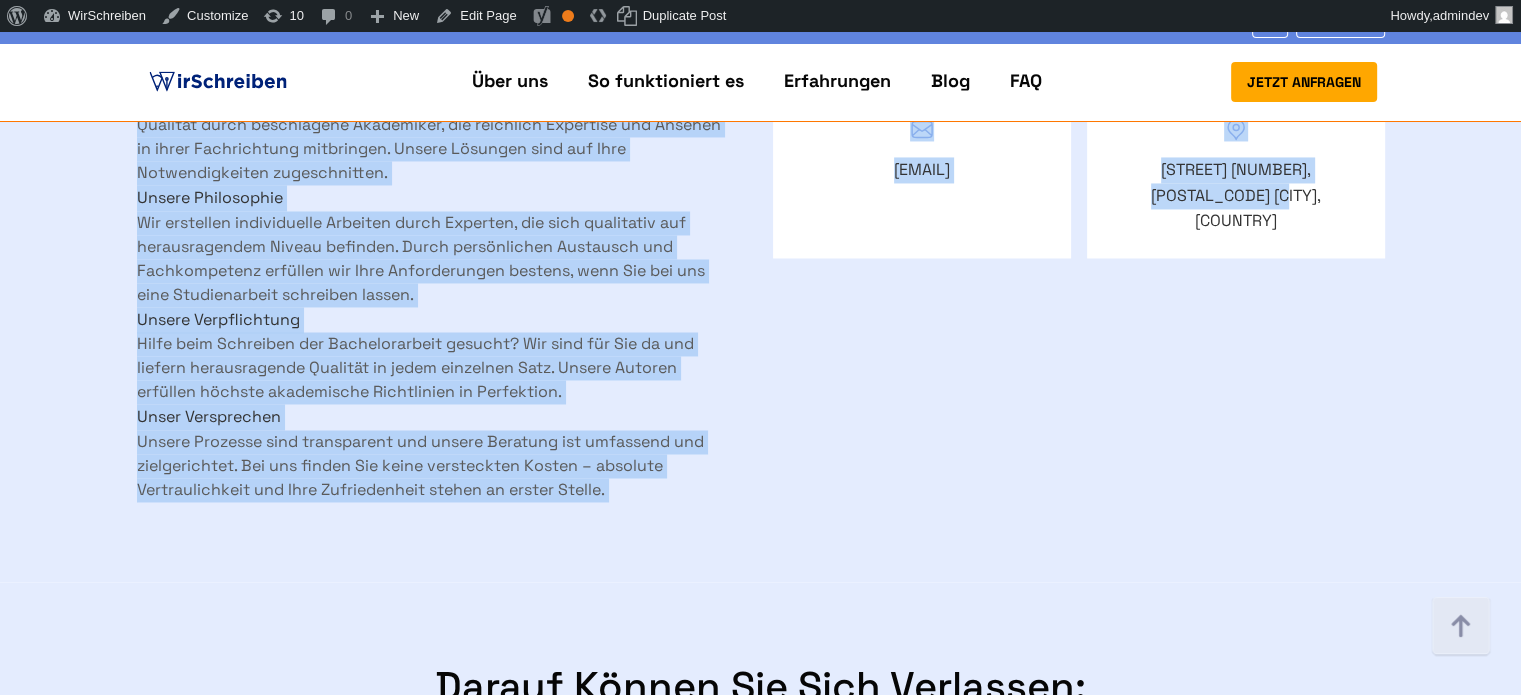 drag, startPoint x: 139, startPoint y: 364, endPoint x: 1256, endPoint y: 543, distance: 1131.2515 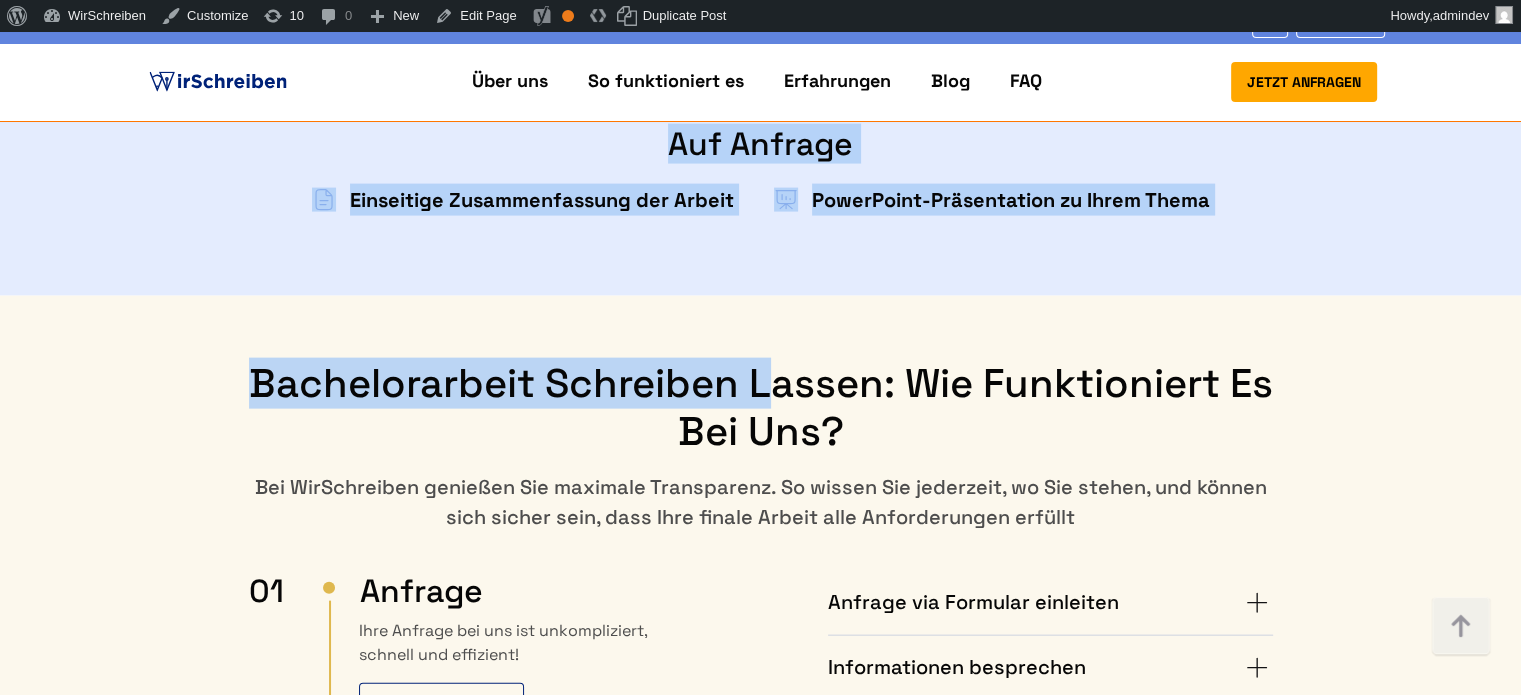 scroll, scrollTop: 4400, scrollLeft: 0, axis: vertical 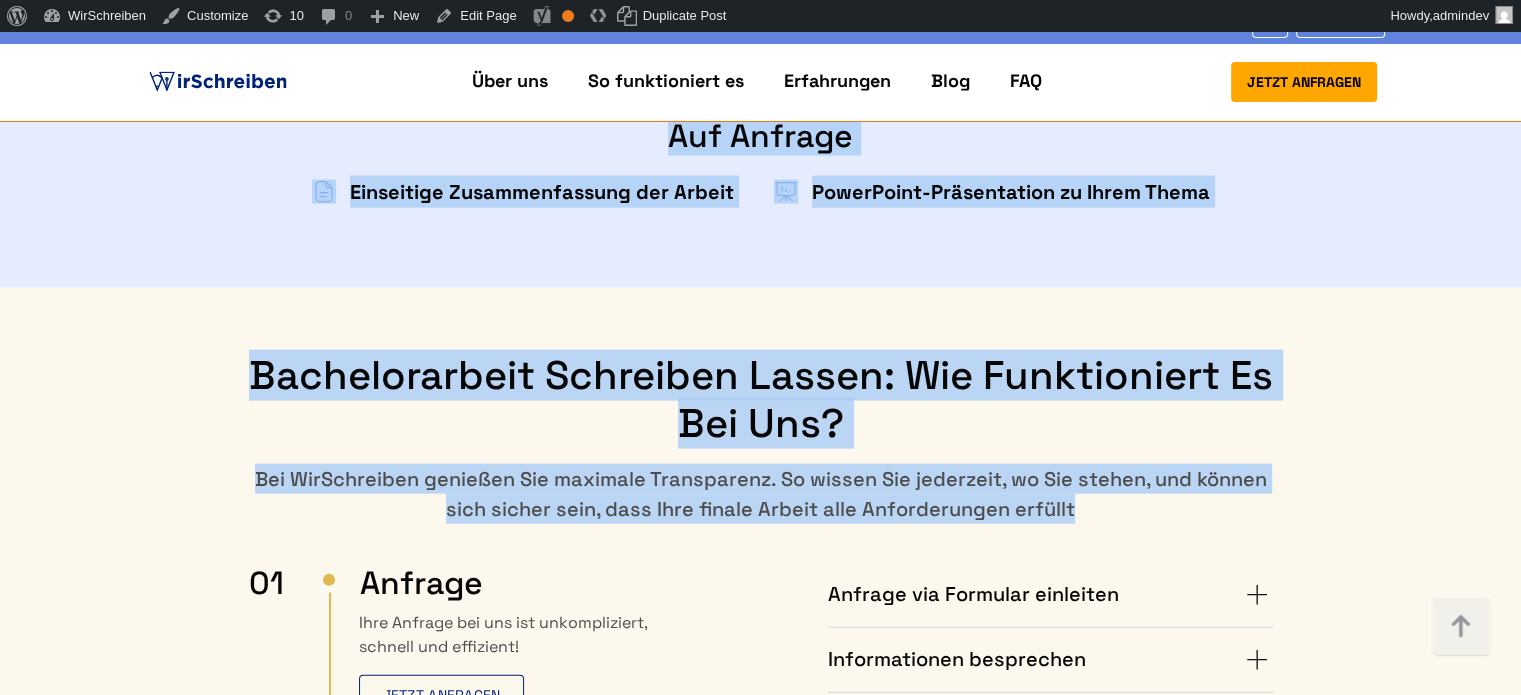 drag, startPoint x: 464, startPoint y: 292, endPoint x: 1136, endPoint y: 514, distance: 707.7203 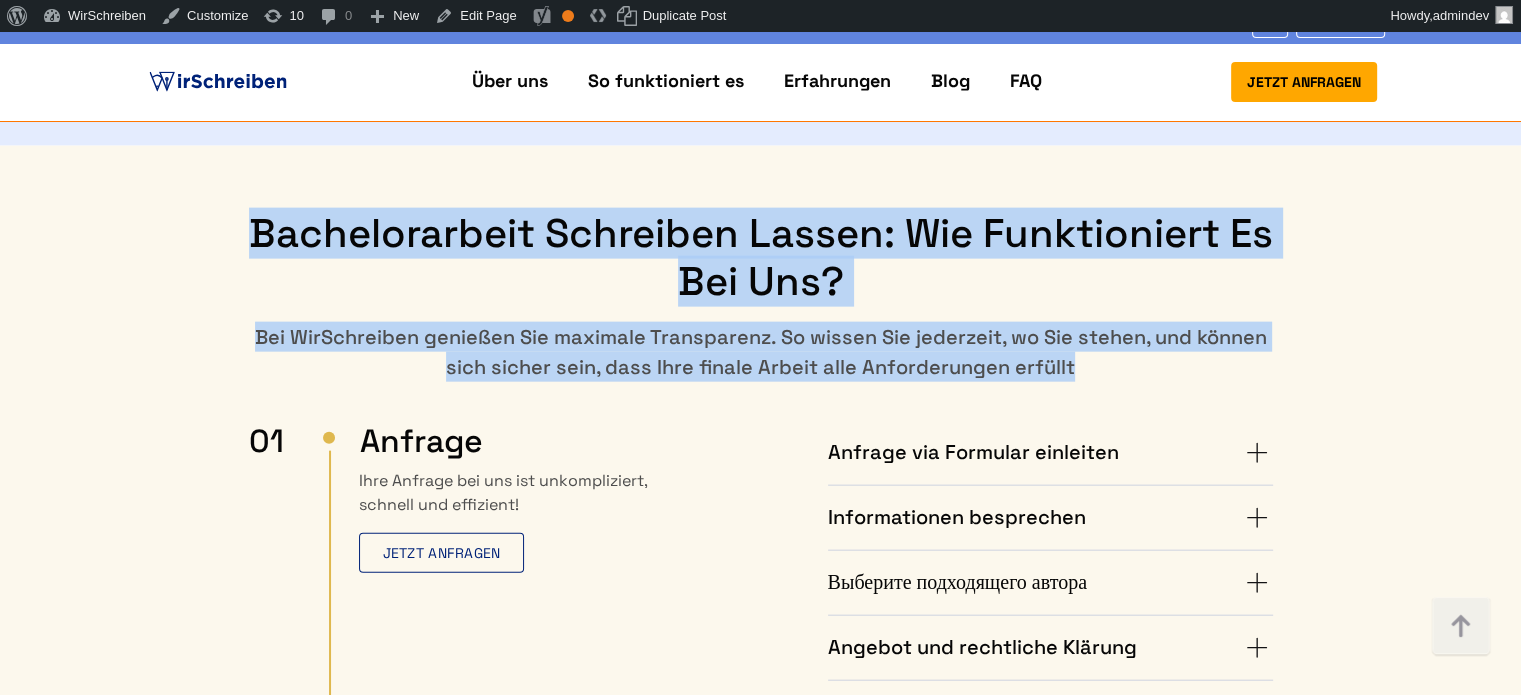 scroll, scrollTop: 4700, scrollLeft: 0, axis: vertical 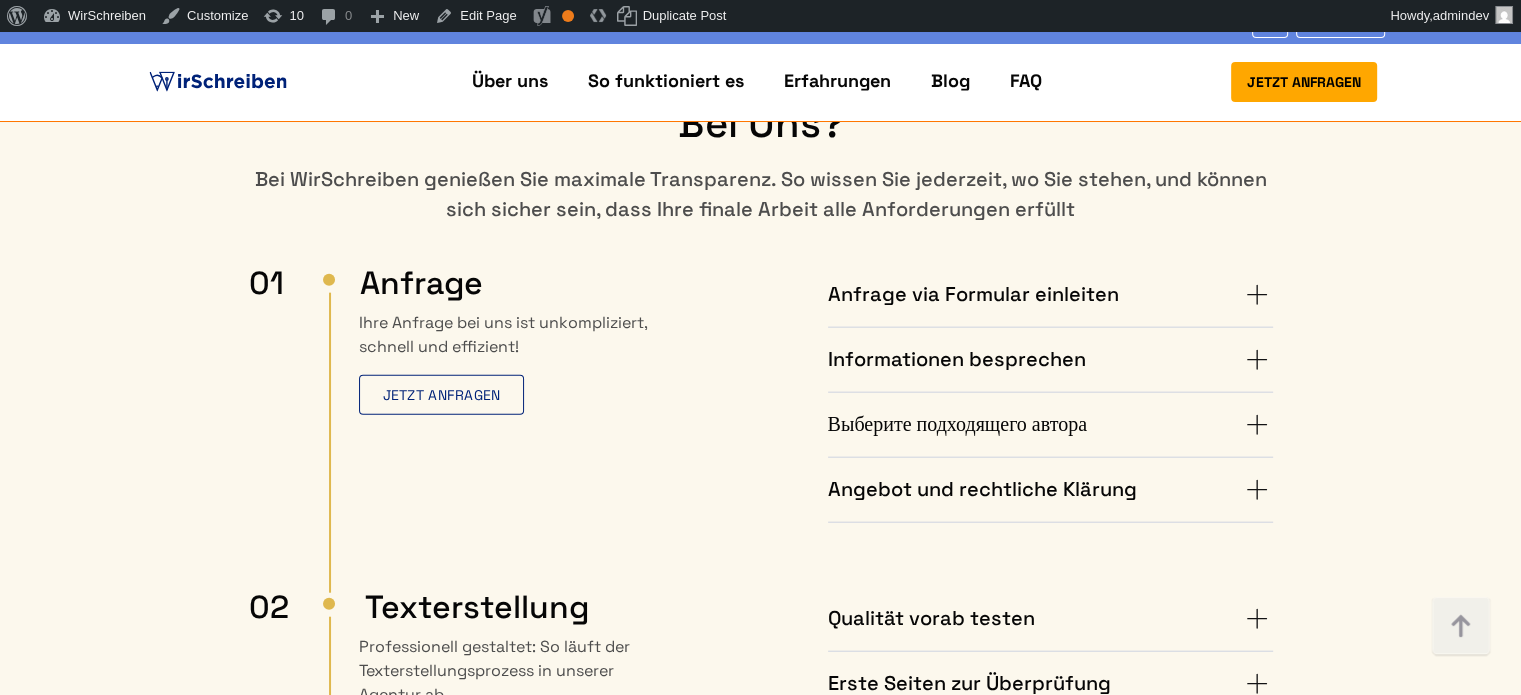 click on "Anfrage via Formular einleiten" at bounding box center [1050, 295] 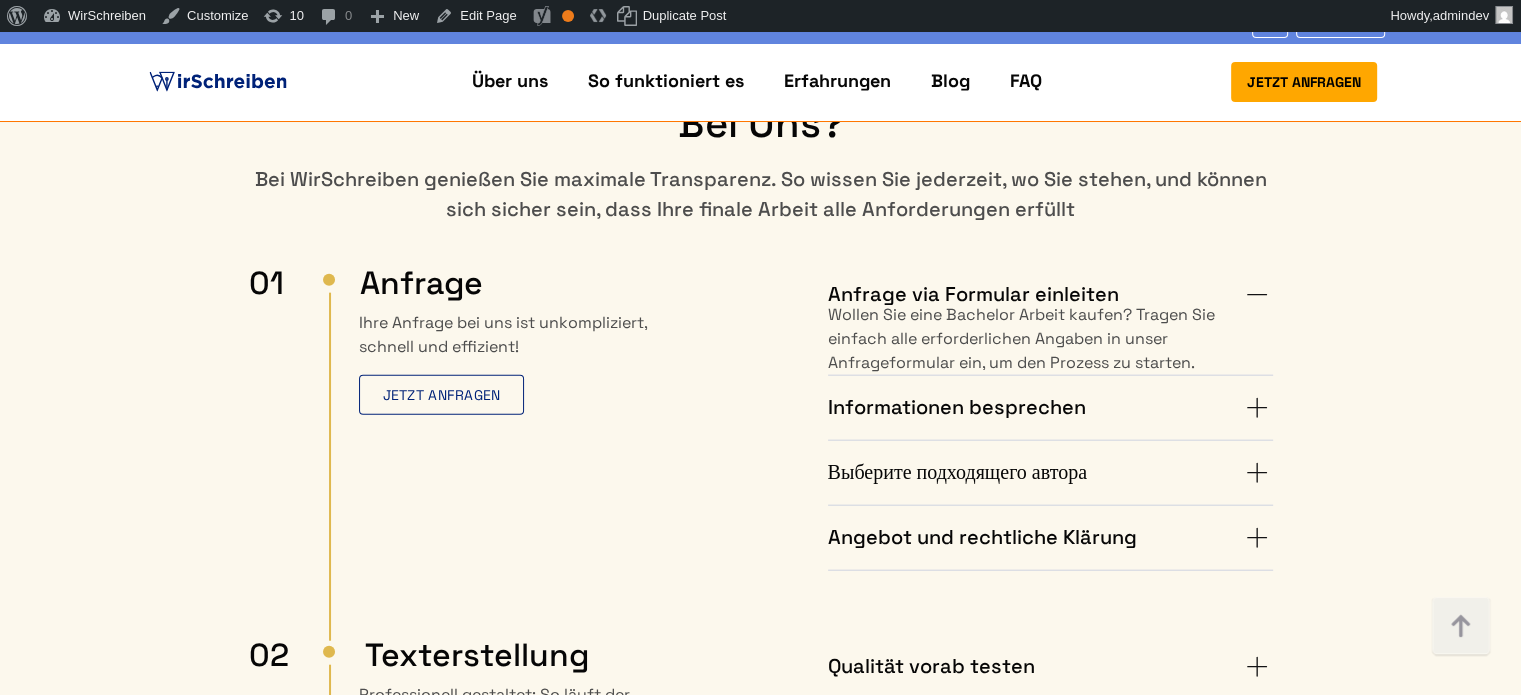 click on "Informationen besprechen" at bounding box center (1050, 408) 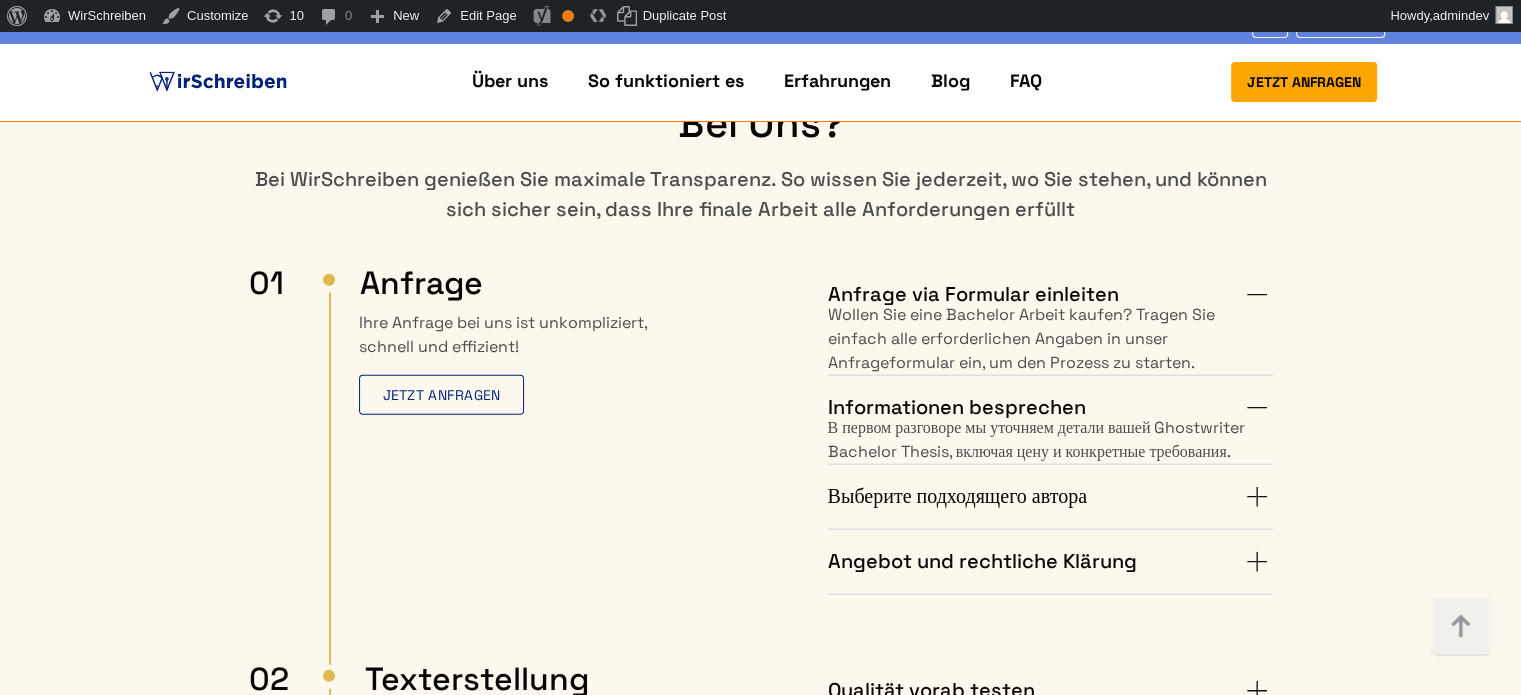 click on "Passenden Autor auswählen" at bounding box center [1050, 497] 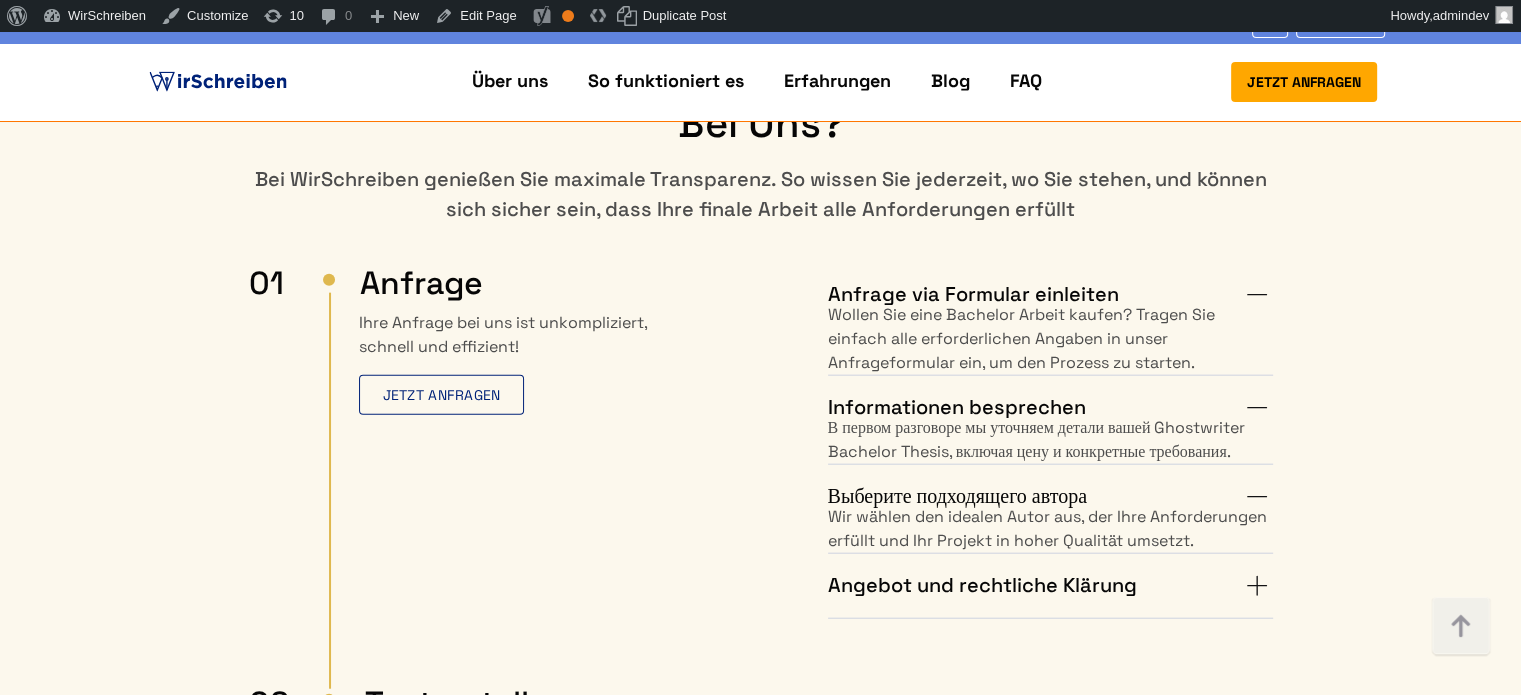 click on "Angebot und rechtliche Klärung" at bounding box center [1050, 586] 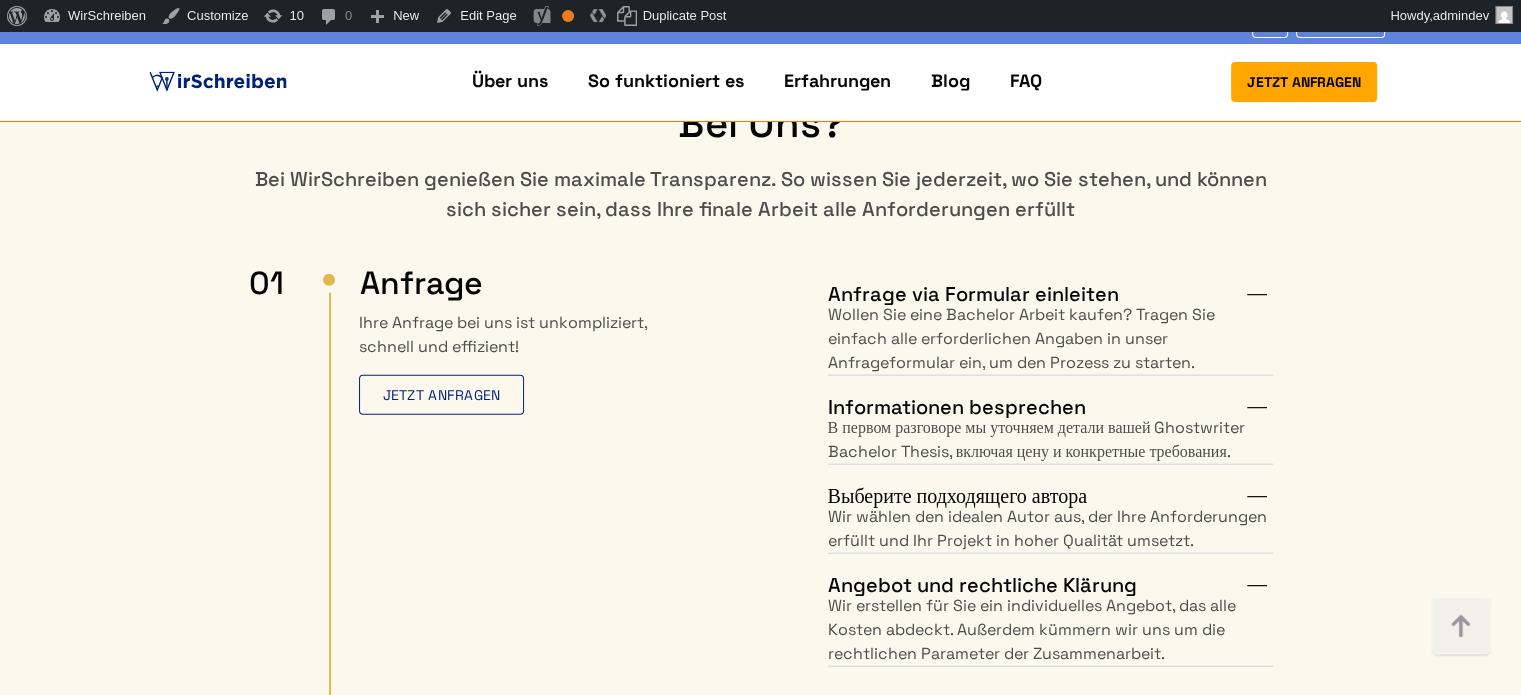 scroll, scrollTop: 5000, scrollLeft: 0, axis: vertical 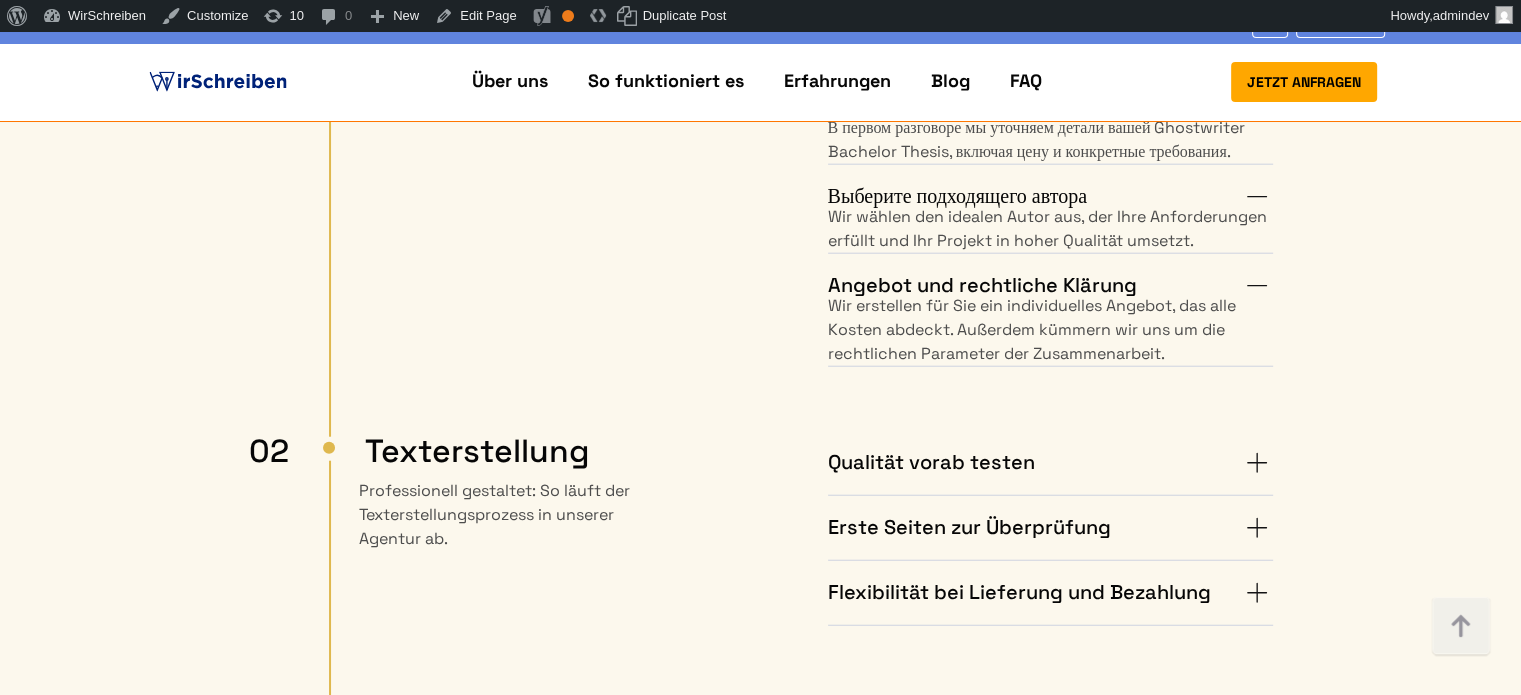 click on "Qualität vorab testen" at bounding box center (1050, 463) 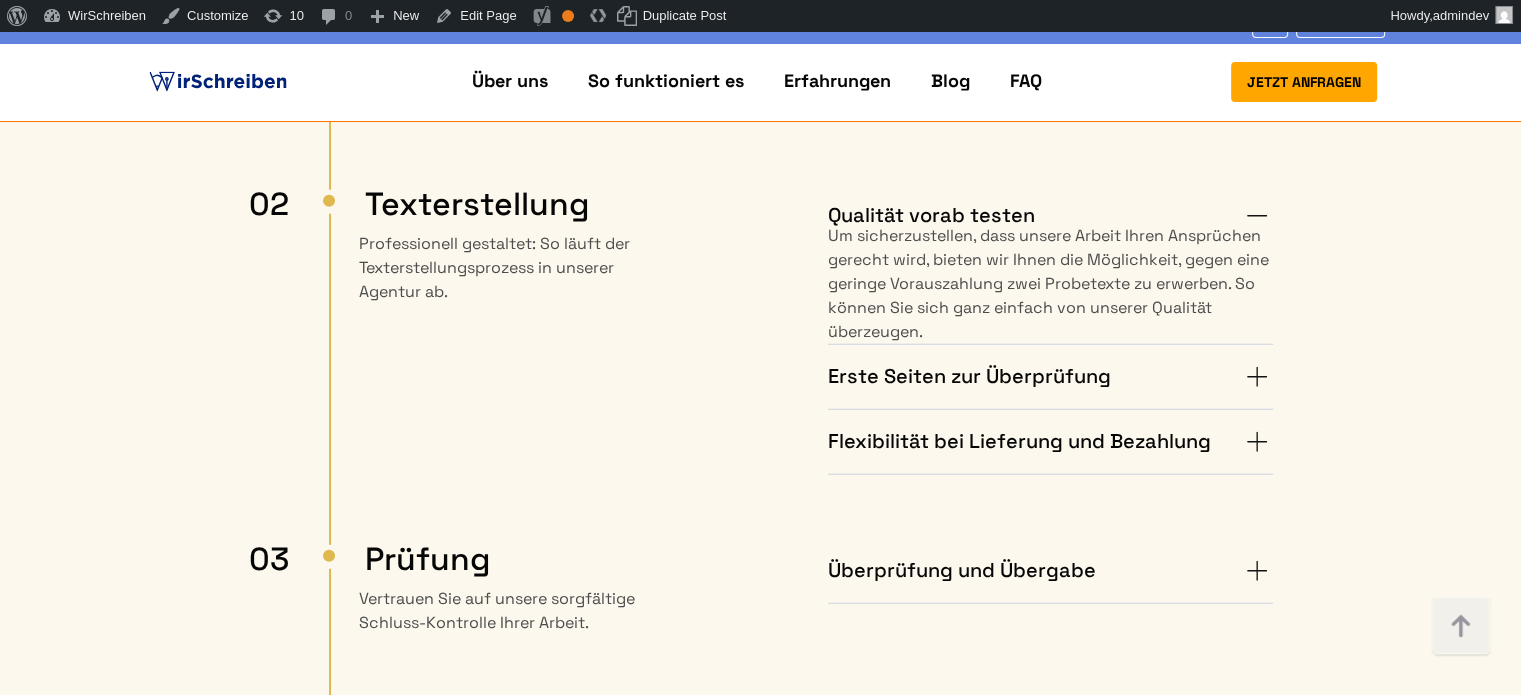 scroll, scrollTop: 5300, scrollLeft: 0, axis: vertical 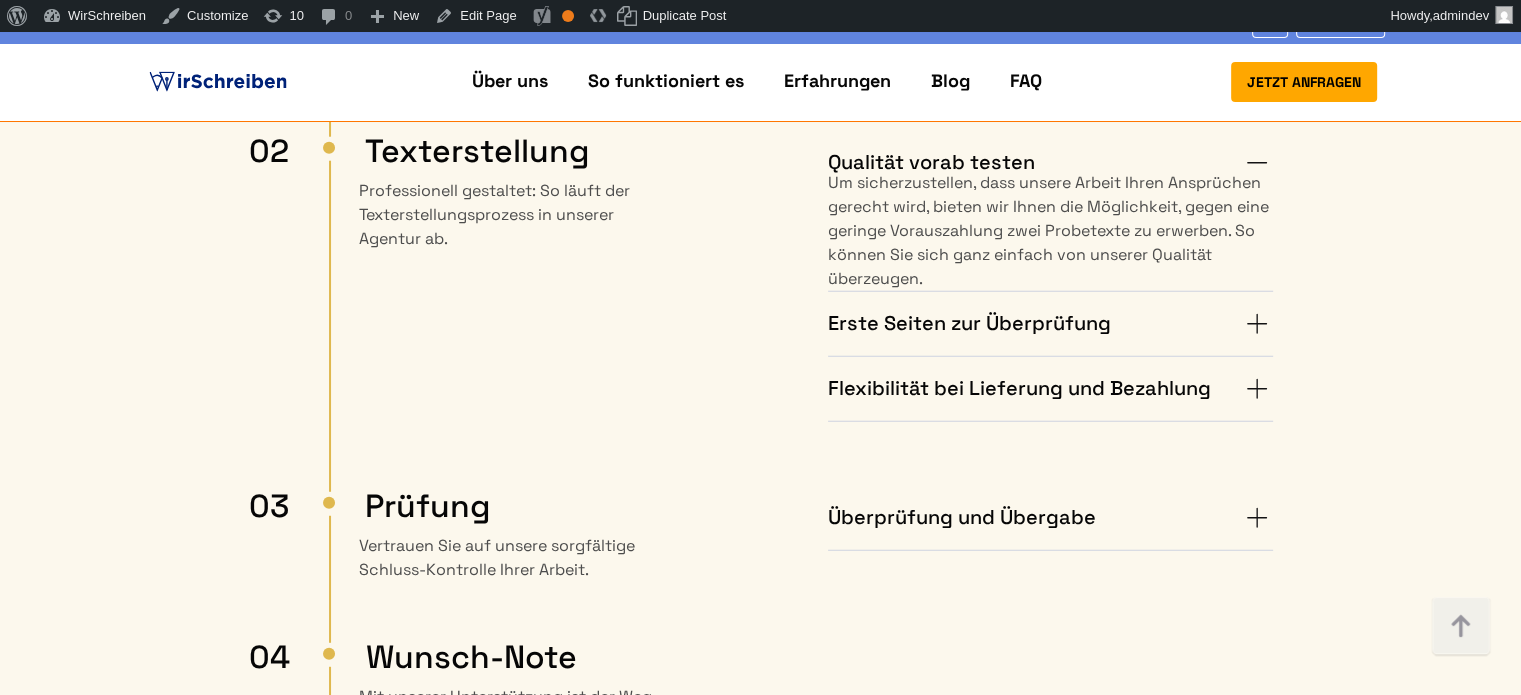 click on "Erste Seiten zur Überprüfung" at bounding box center (1050, 324) 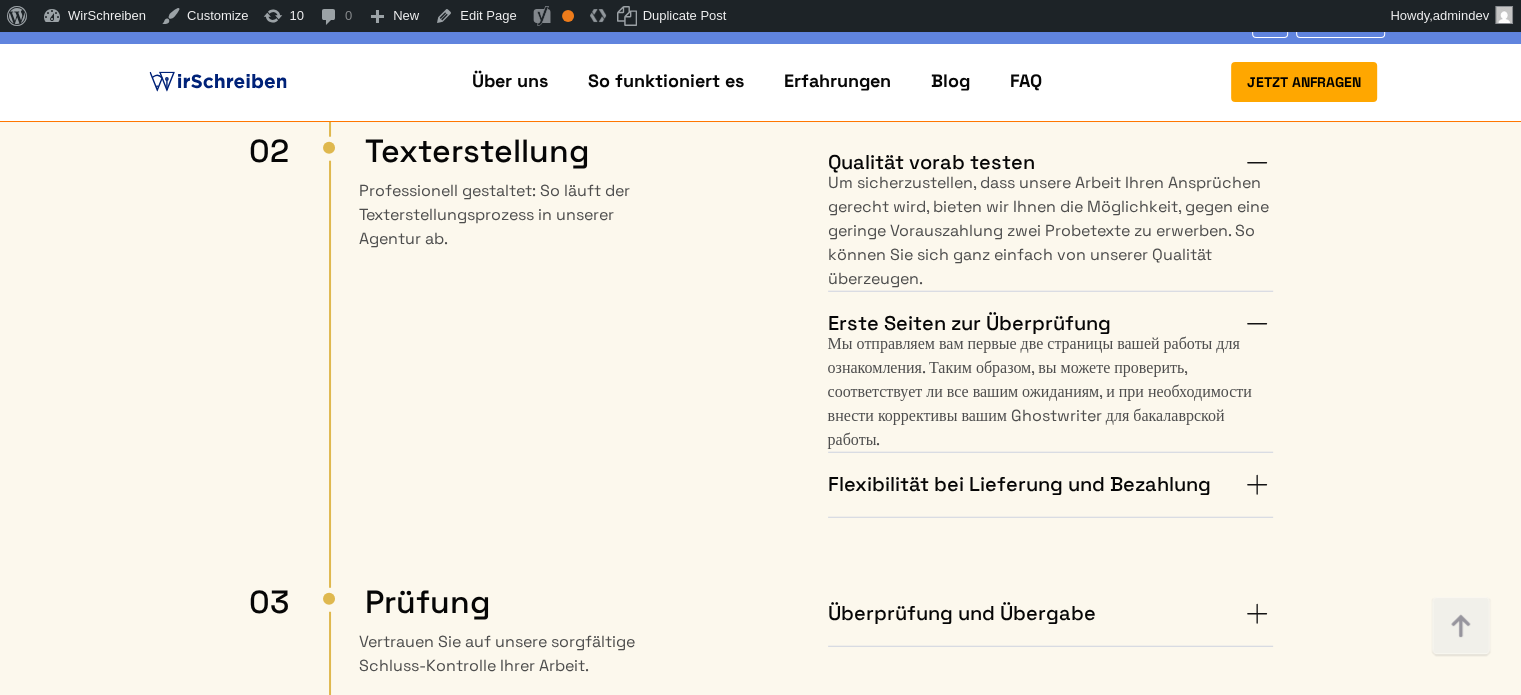 click on "Flexibilität bei Lieferung und Bezahlung" at bounding box center (1050, 485) 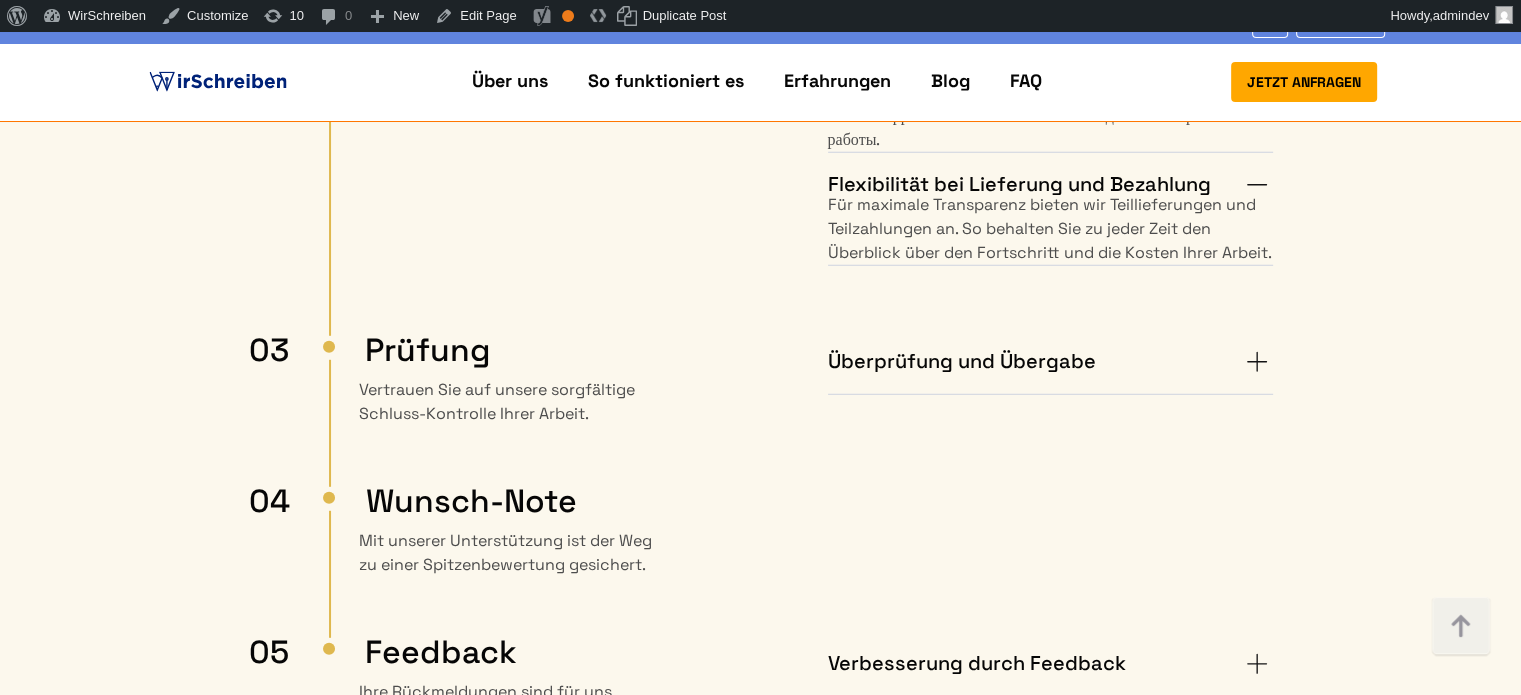 click on "Überprüfung und Übergabe" at bounding box center [1050, 362] 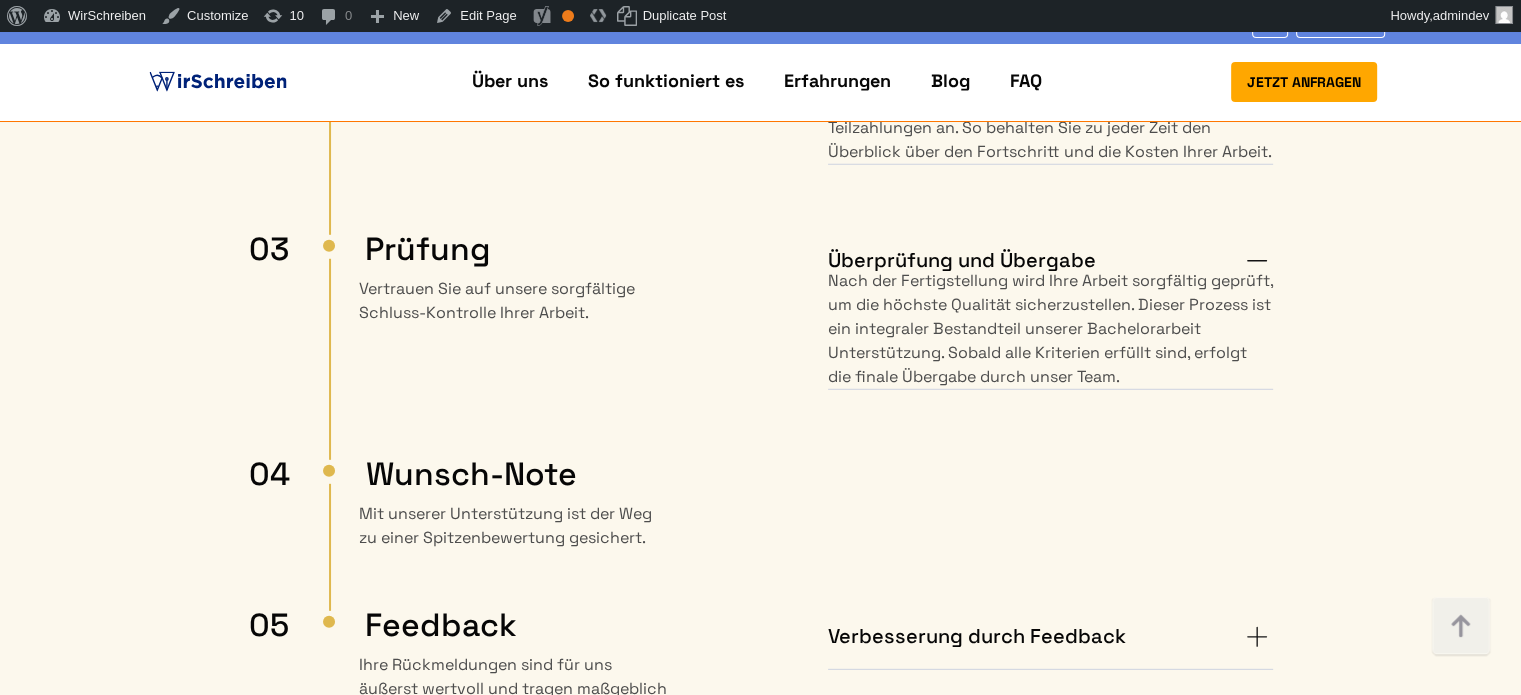 scroll, scrollTop: 5900, scrollLeft: 0, axis: vertical 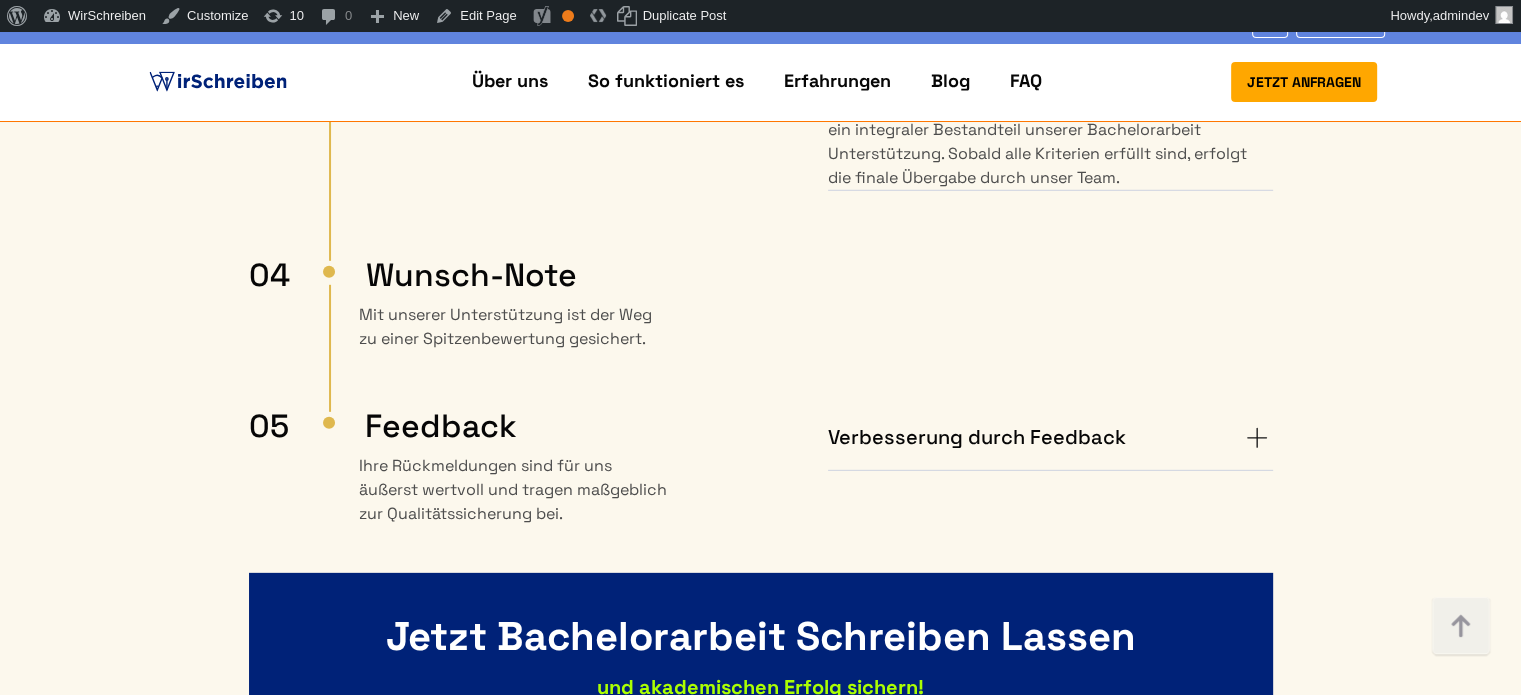 click on "Verbesserung durch Feedback" at bounding box center (1050, 438) 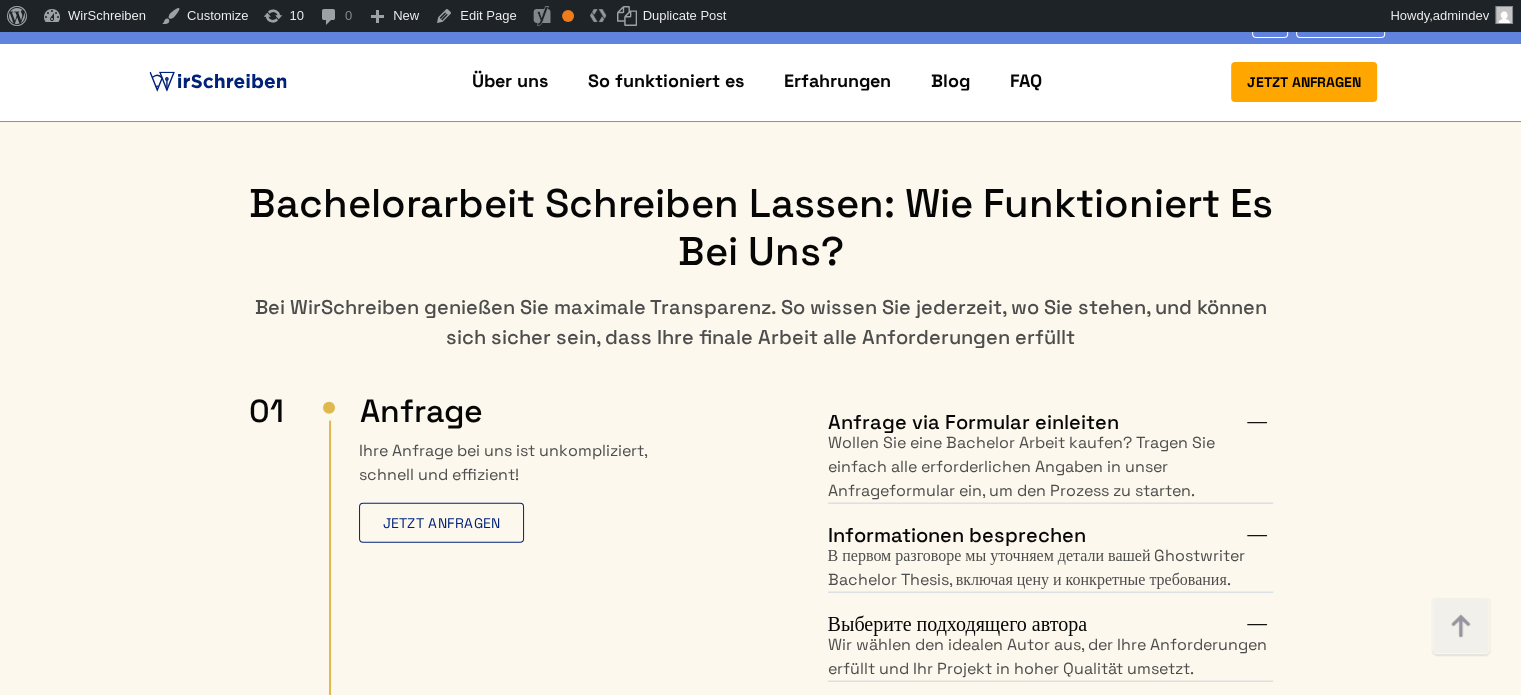 scroll, scrollTop: 4600, scrollLeft: 0, axis: vertical 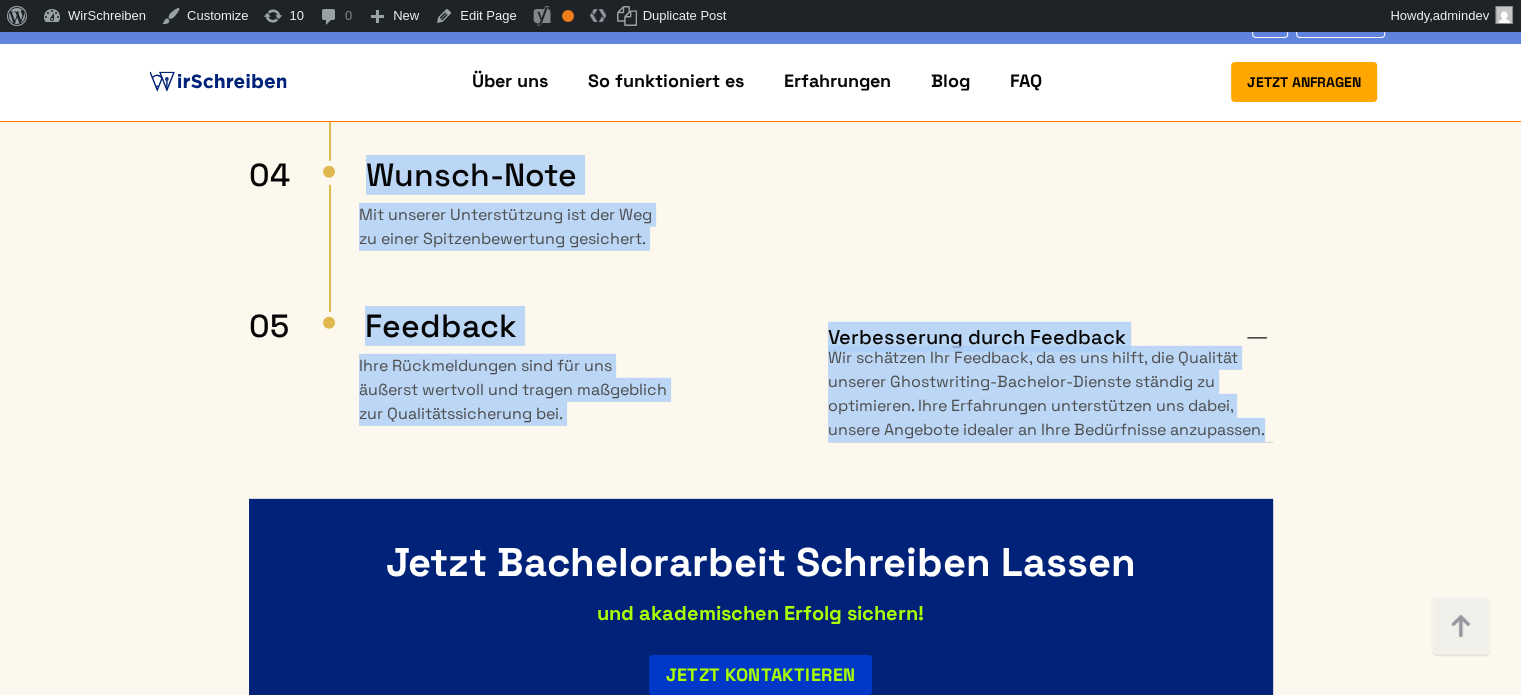 drag, startPoint x: 343, startPoint y: 376, endPoint x: 1296, endPoint y: 466, distance: 957.2403 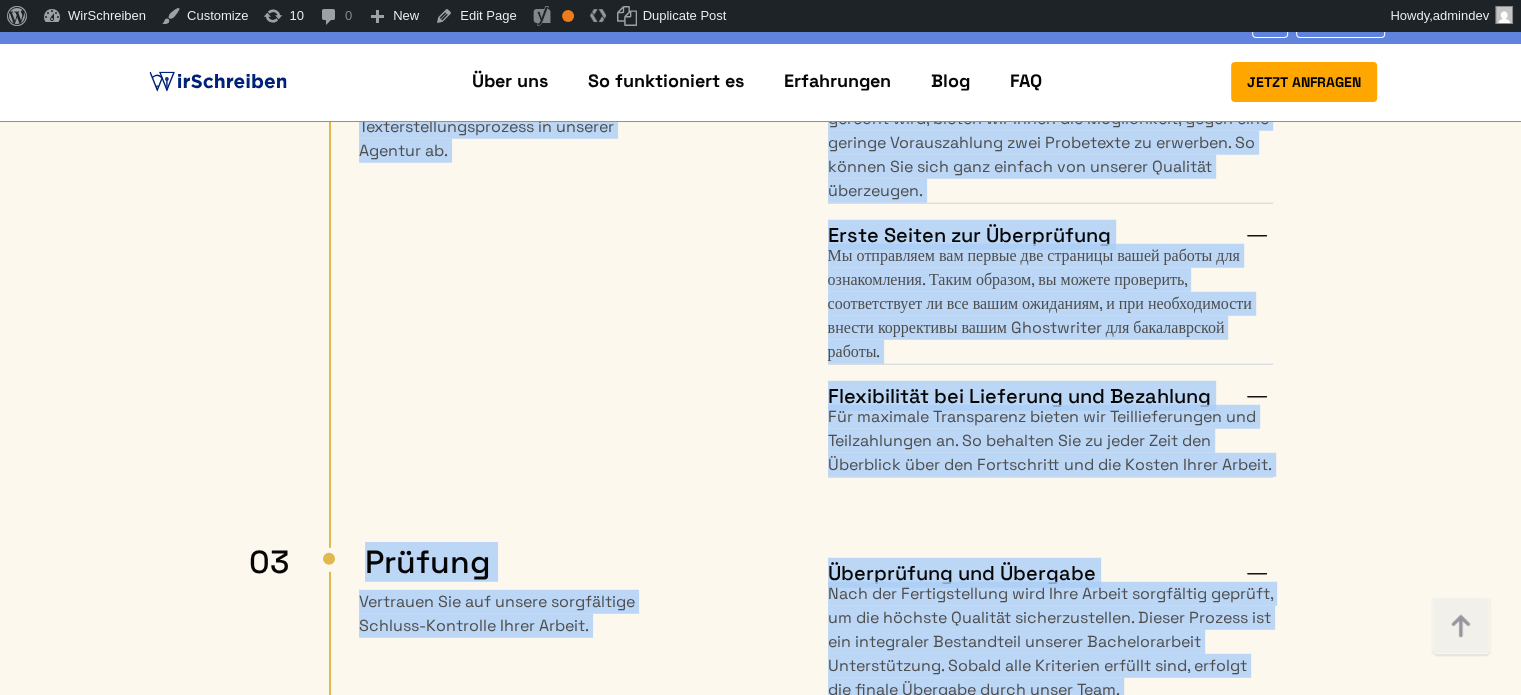 scroll, scrollTop: 5500, scrollLeft: 0, axis: vertical 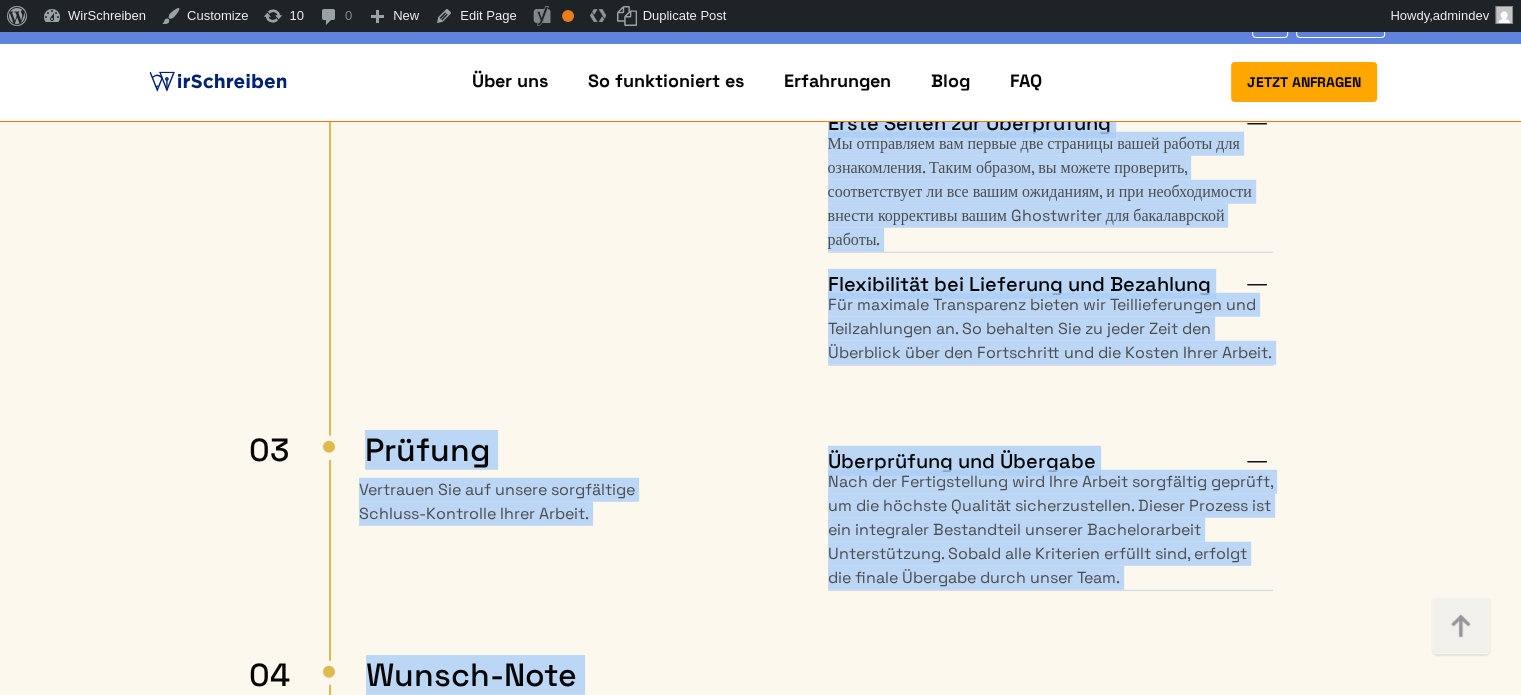 click on "Qualität vorab testen
Um sicherzustellen, dass unsere Arbeit Ihren Ansprüchen gerecht wird, bieten wir Ihnen die Möglichkeit, gegen eine geringe Vorauszahlung zwei Probetexte zu erwerben. So können Sie sich ganz einfach von unserer Qualität überzeugen." at bounding box center (993, 148) 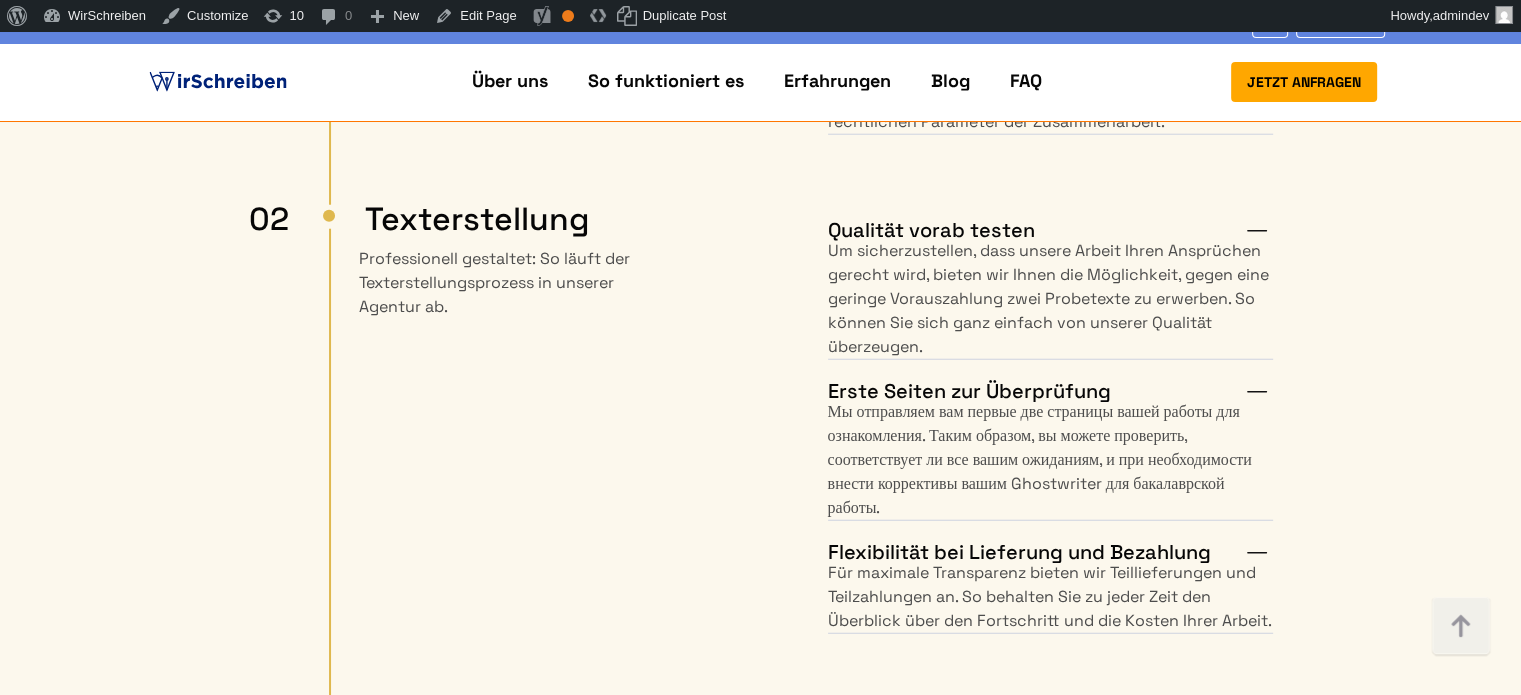 scroll, scrollTop: 5100, scrollLeft: 0, axis: vertical 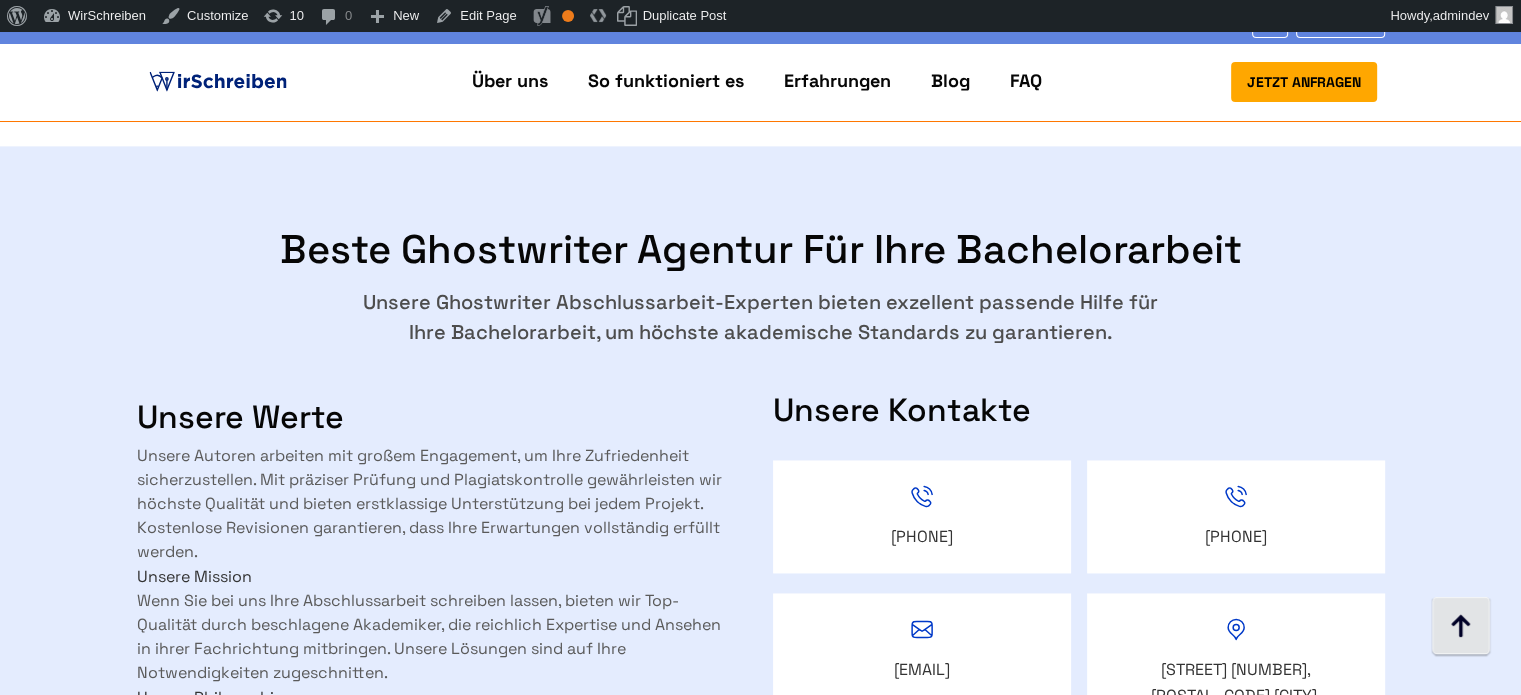 click at bounding box center [1461, 627] 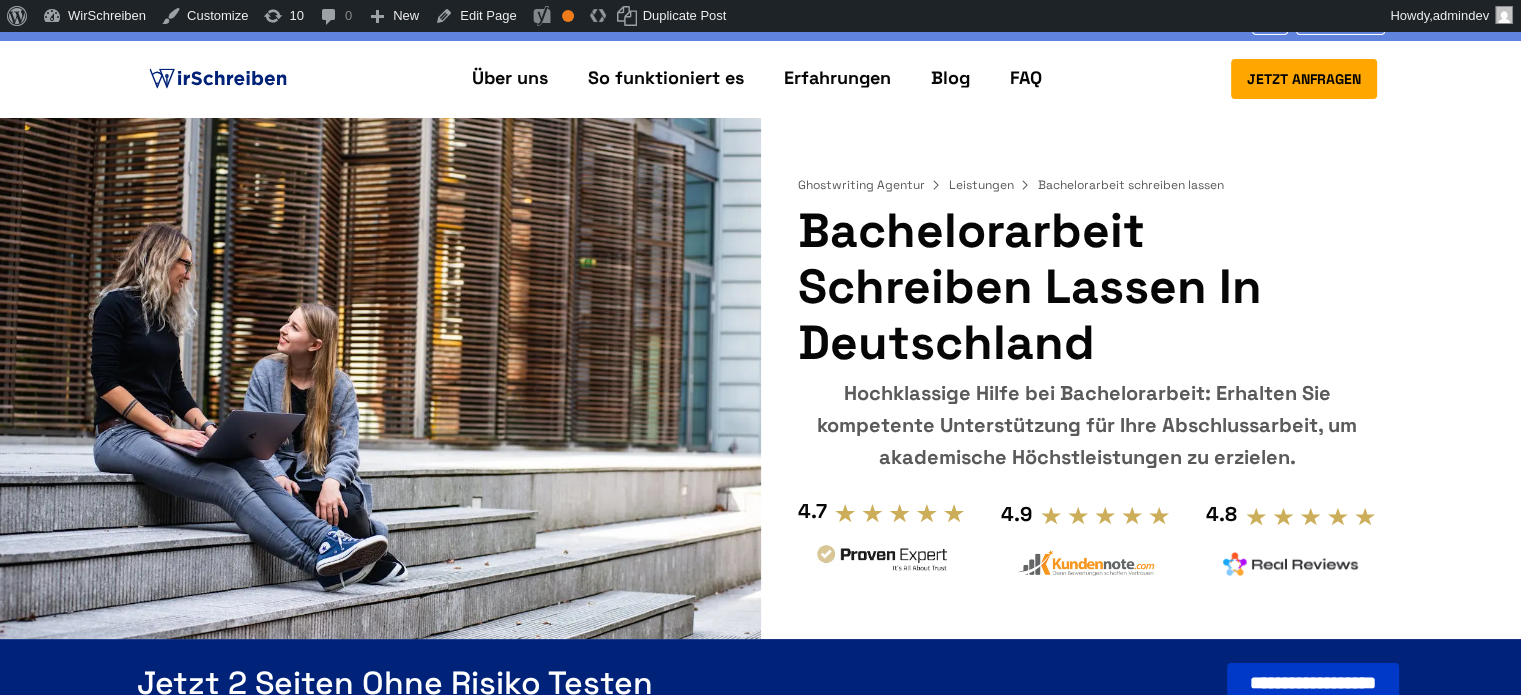 scroll, scrollTop: 0, scrollLeft: 0, axis: both 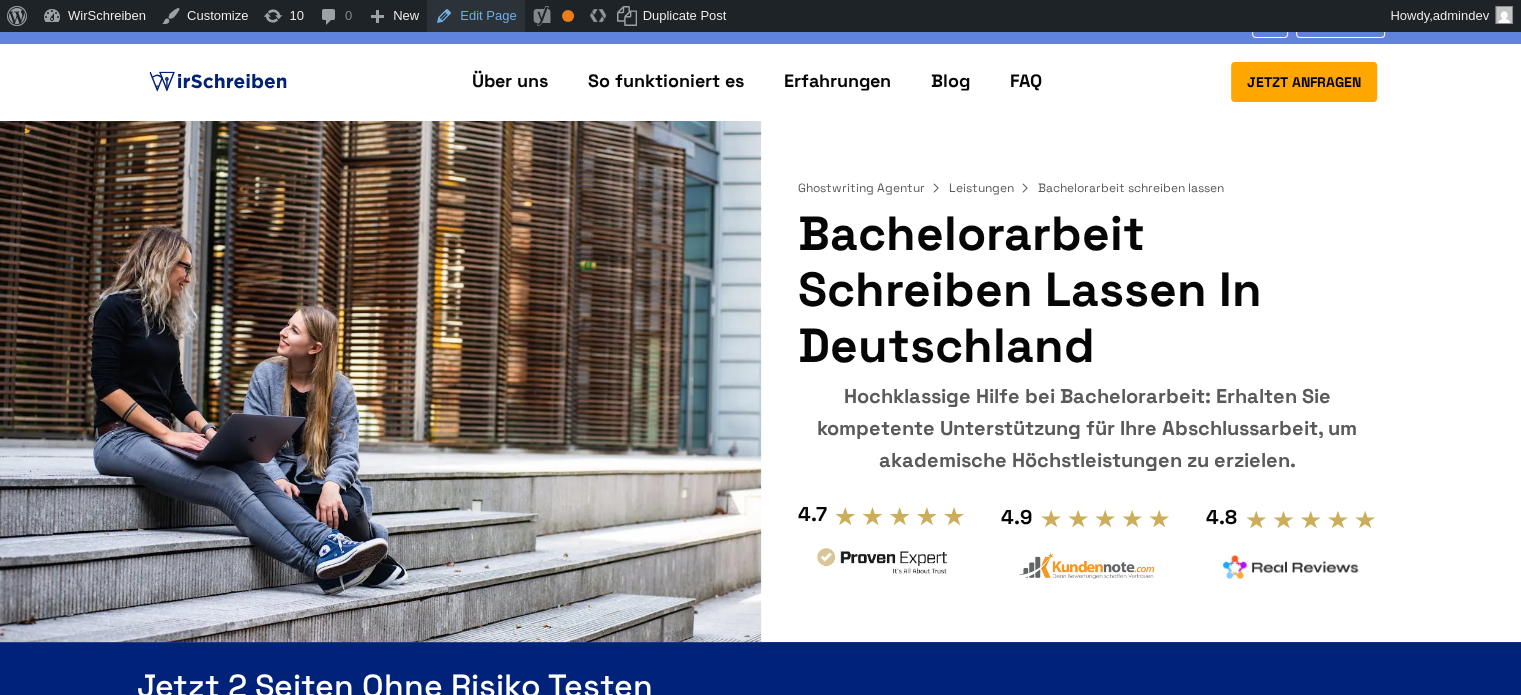 click on "Edit Page" at bounding box center [475, 16] 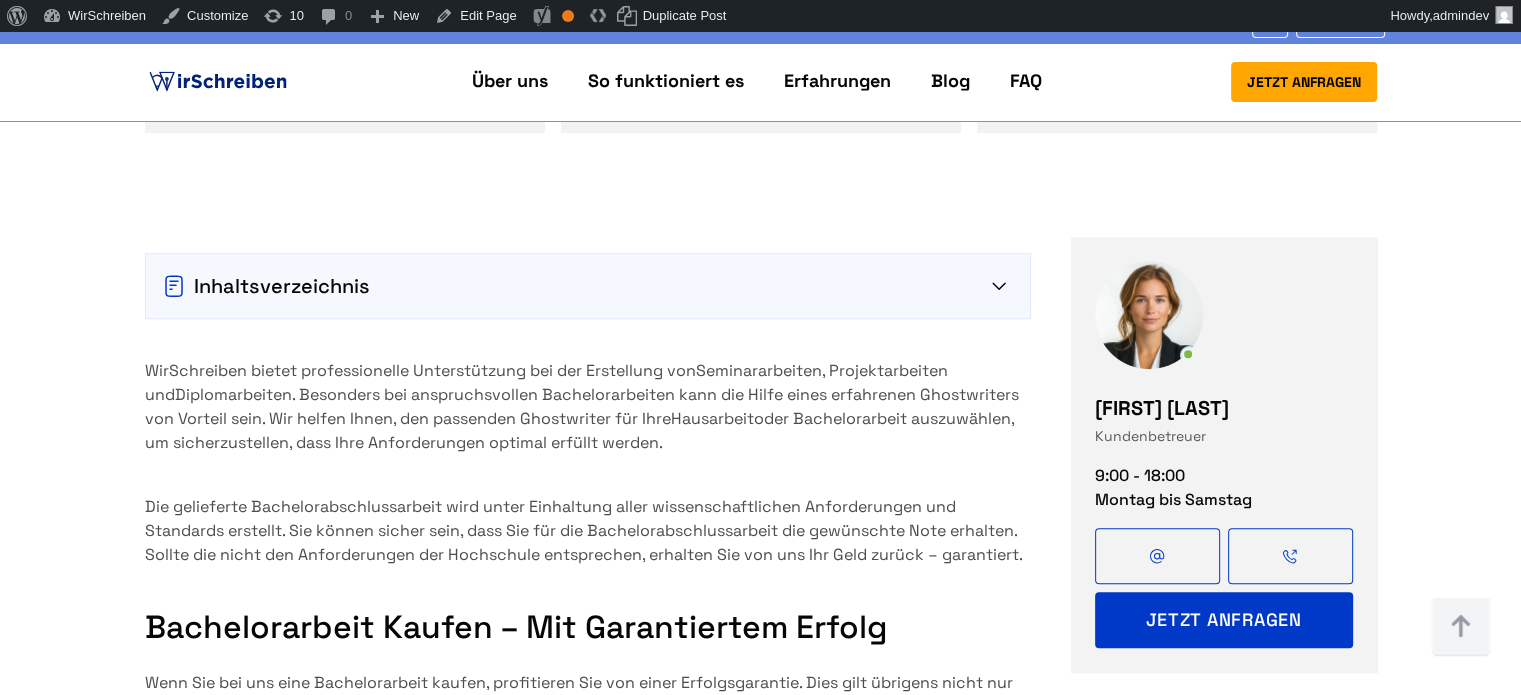 scroll, scrollTop: 1500, scrollLeft: 0, axis: vertical 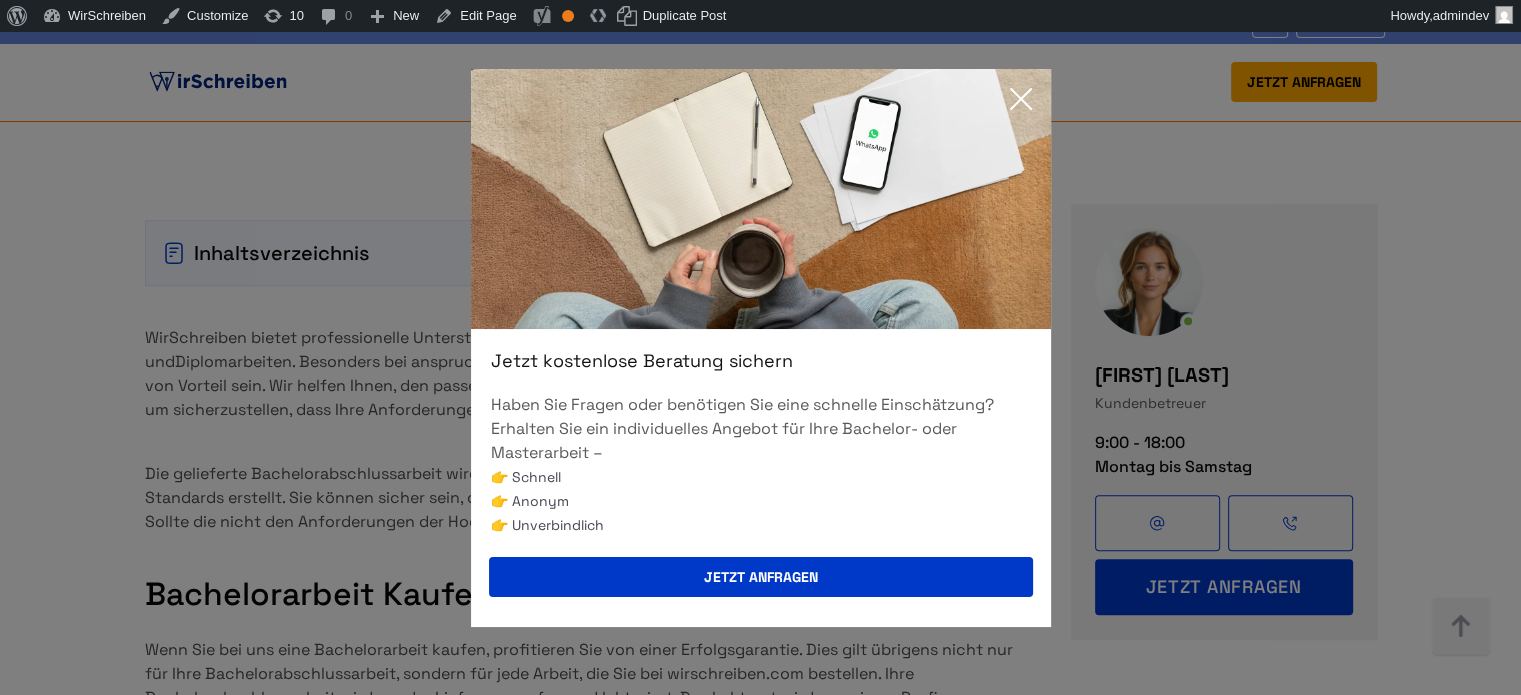 click 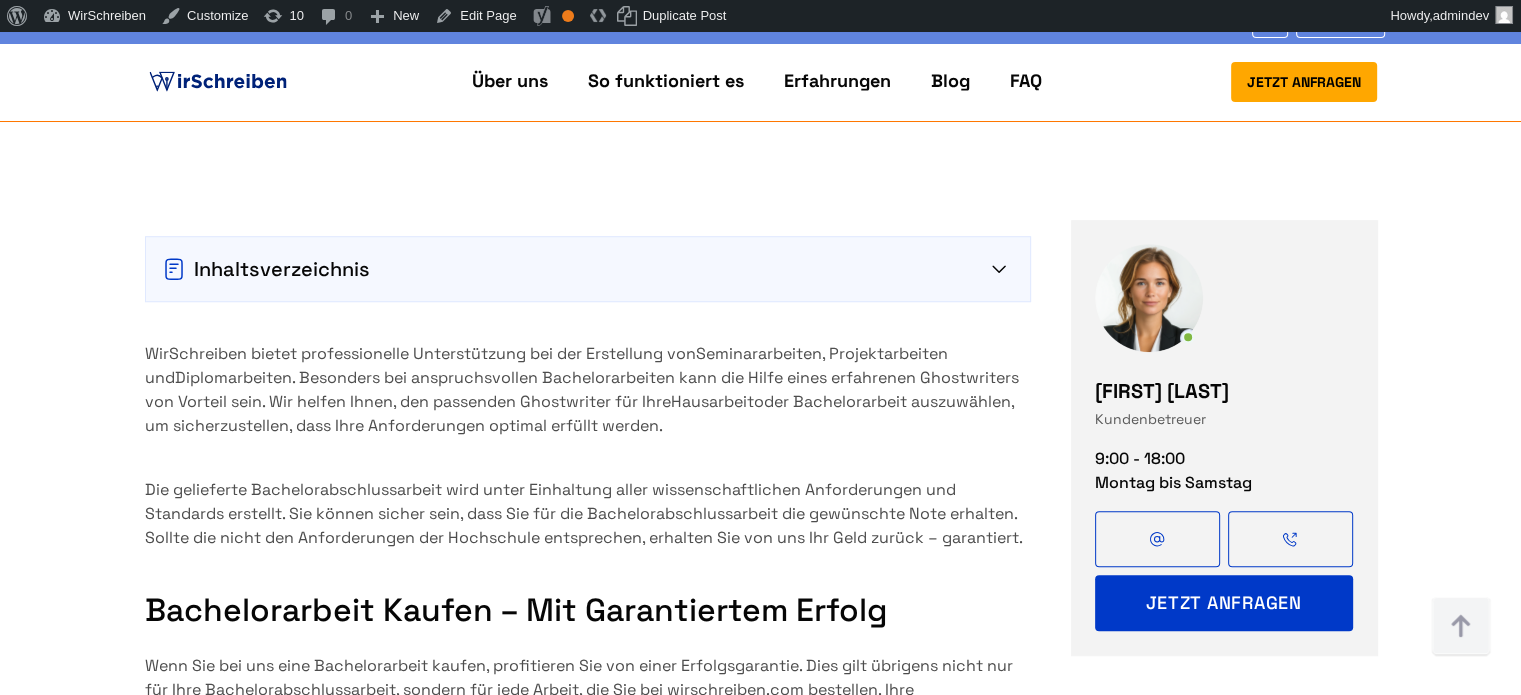 scroll, scrollTop: 1500, scrollLeft: 0, axis: vertical 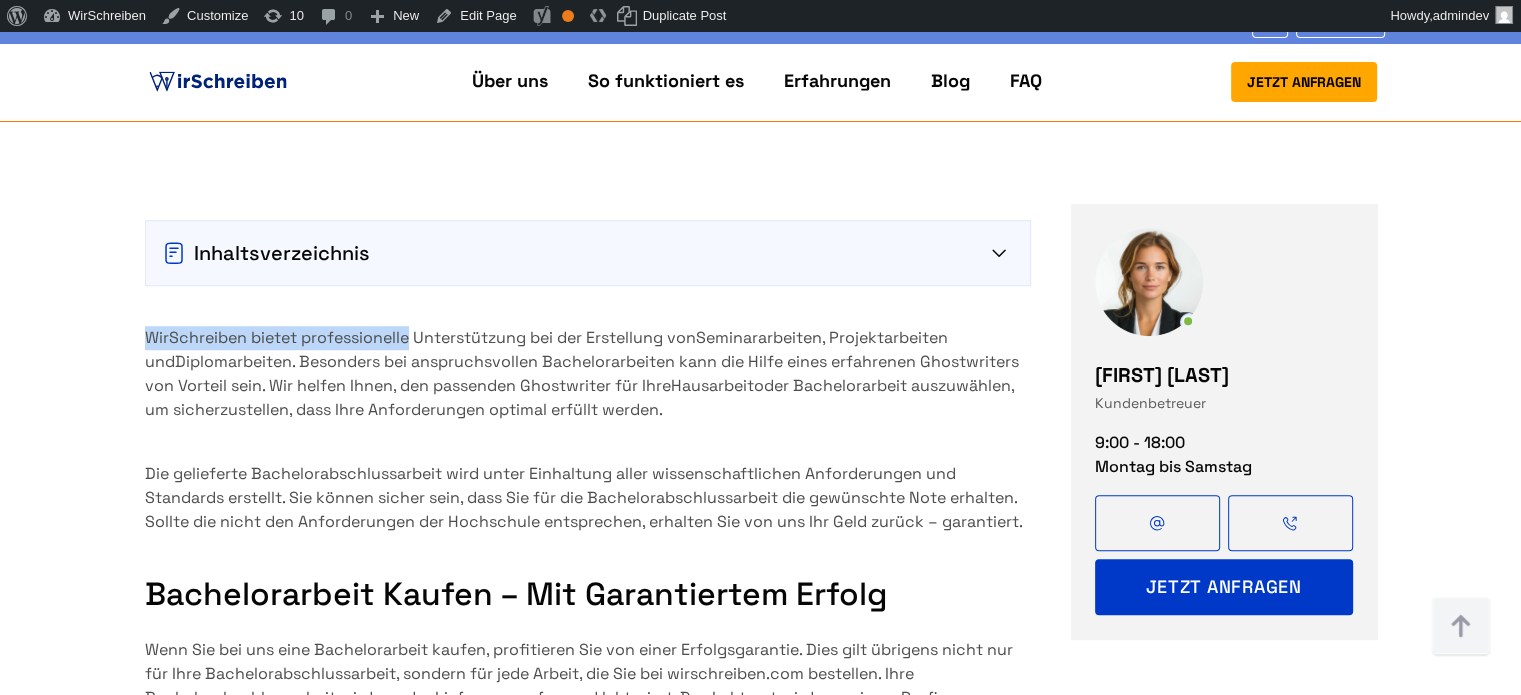 drag, startPoint x: 144, startPoint y: 334, endPoint x: 411, endPoint y: 343, distance: 267.15164 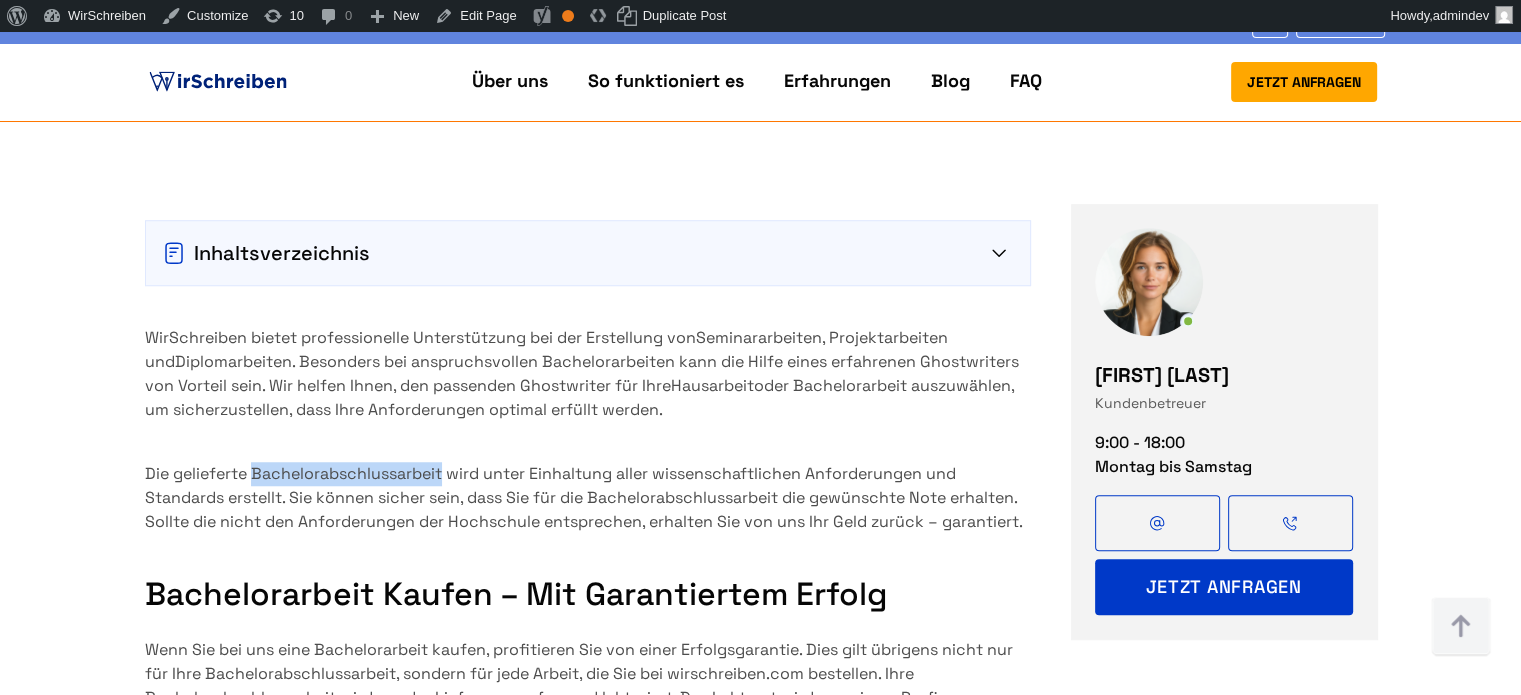 drag, startPoint x: 443, startPoint y: 472, endPoint x: 251, endPoint y: 465, distance: 192.12756 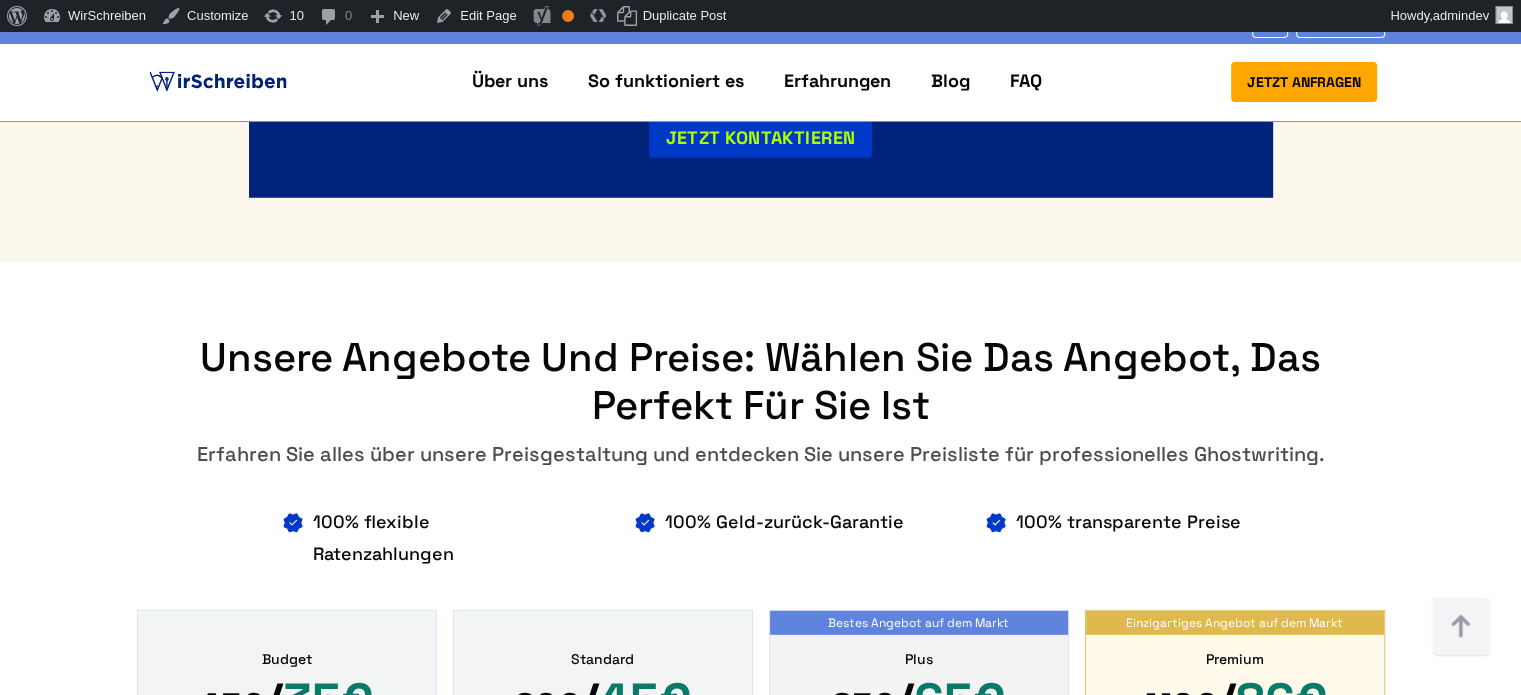 scroll, scrollTop: 5600, scrollLeft: 0, axis: vertical 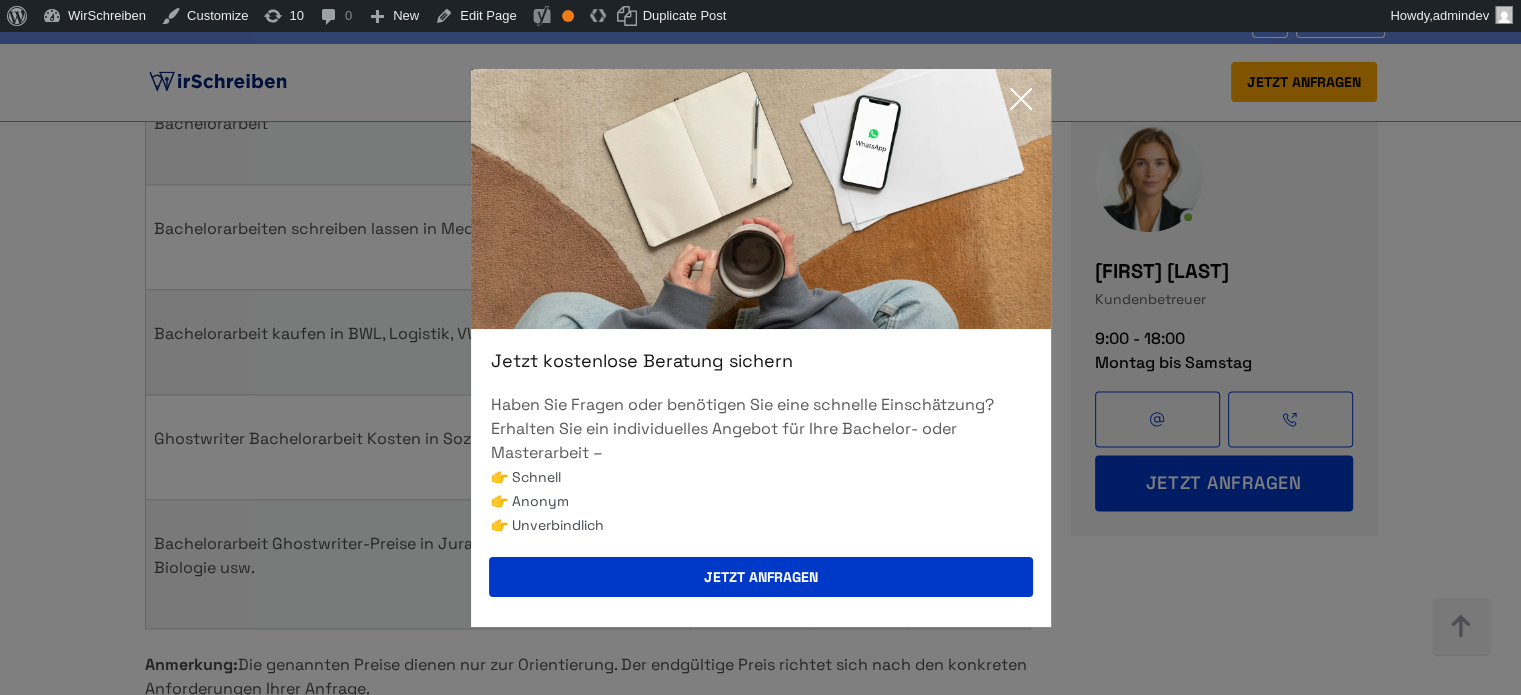 click 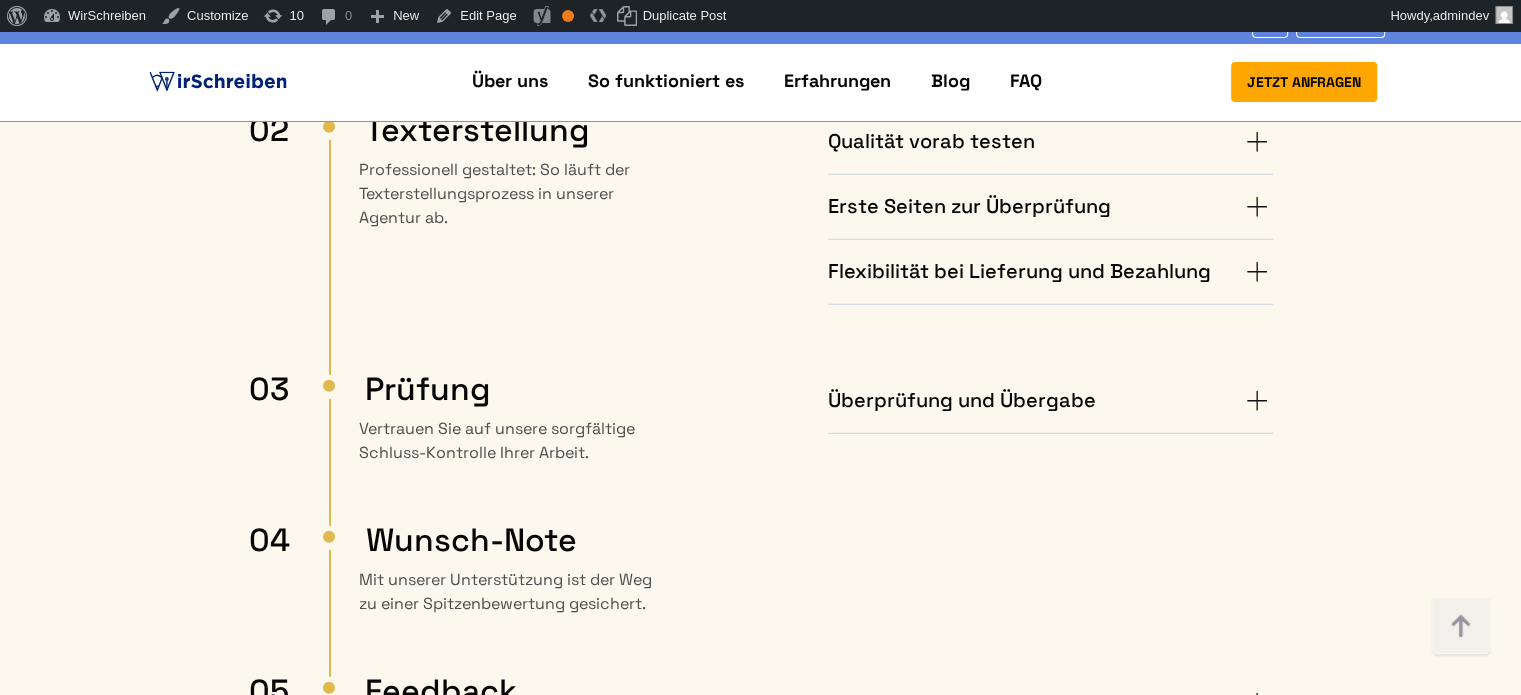 scroll, scrollTop: 5700, scrollLeft: 0, axis: vertical 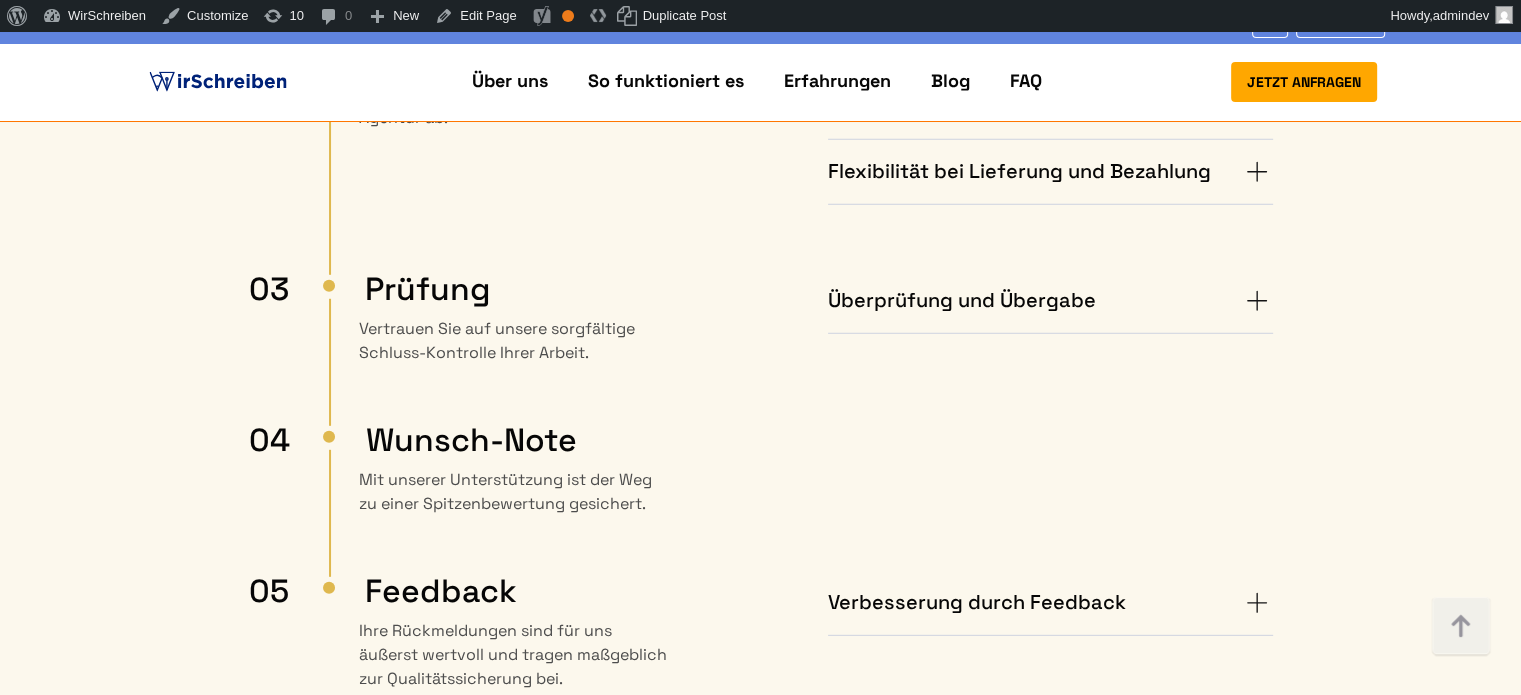 click on "Bachelorarbeit schreiben lassen: Wie funktioniert es bei uns?
Bei WirSchreiben genießen Sie maximale Transparenz. So wissen Sie jederzeit, wo Sie stehen, und können sich sicher sein, dass Ihre finale Arbeit alle Anforderungen erfüllt
Anfrage
Ihre Anfrage bei uns ist unkompliziert, schnell und effizient!
Jetzt anfragen
Anfrage via Formular einleiten" at bounding box center [760, 224] 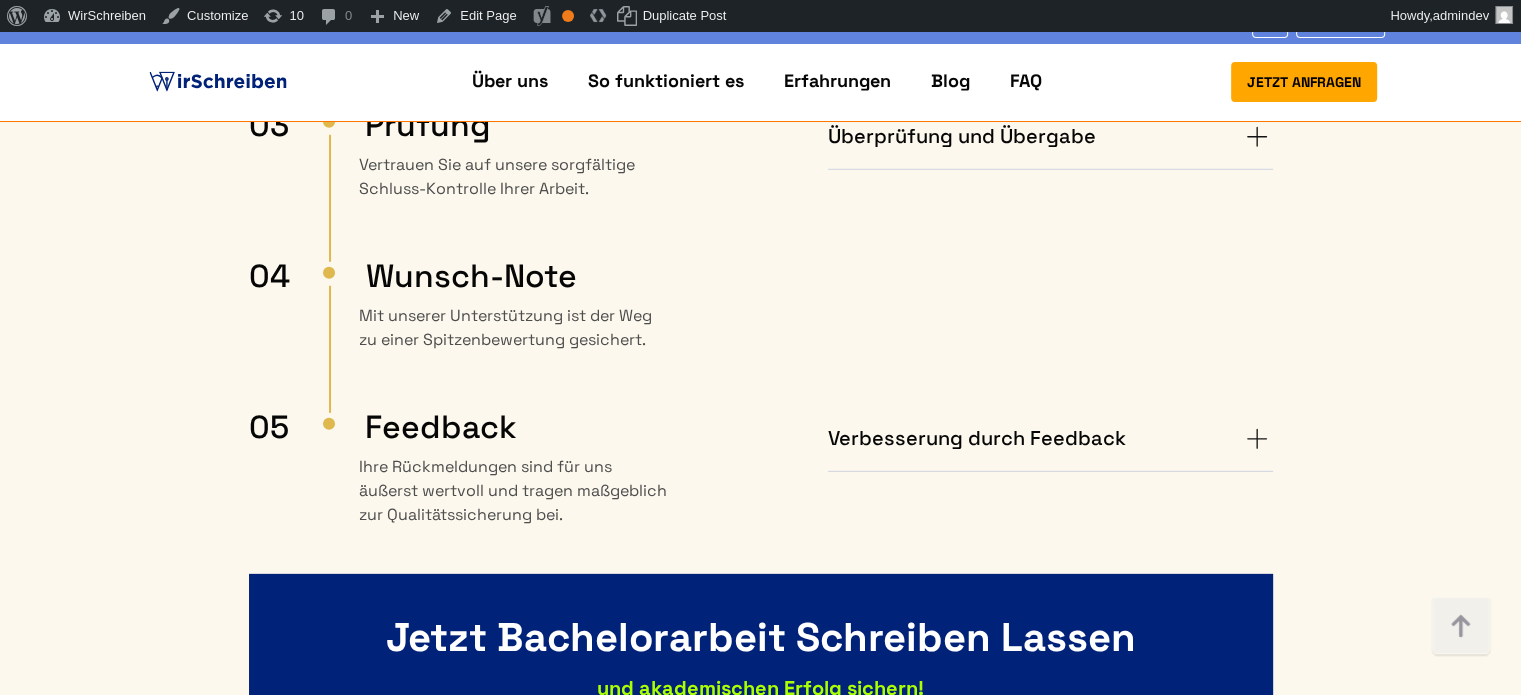 scroll, scrollTop: 5700, scrollLeft: 0, axis: vertical 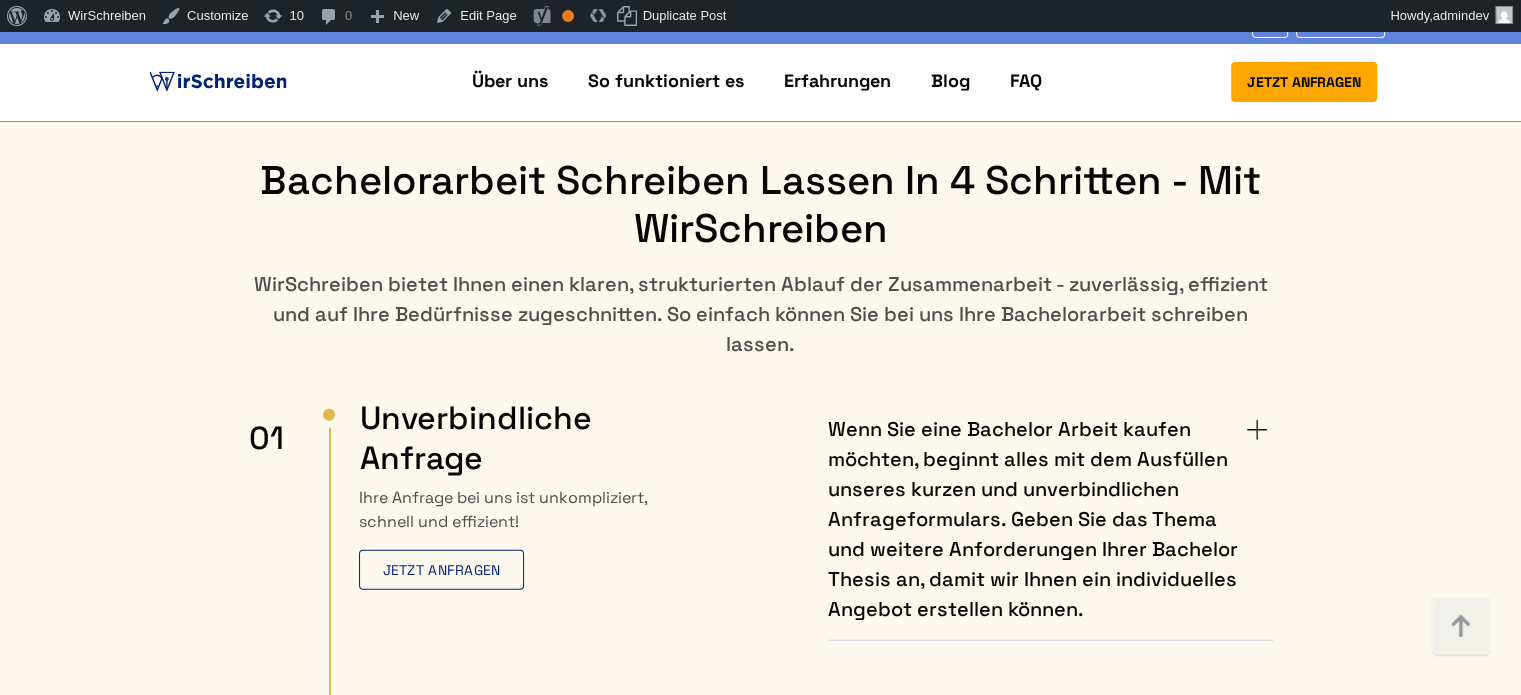 click on "Wenn Sie eine Bachelor Arbeit kaufen möchten, beginnt alles mit dem Ausfüllen unseres kurzen und unverbindlichen Anfrageformulars. Geben Sie das Thema und weitere Anforderungen Ihrer Bachelor Thesis an, damit wir Ihnen ein individuelles Angebot erstellen können." at bounding box center (1050, 519) 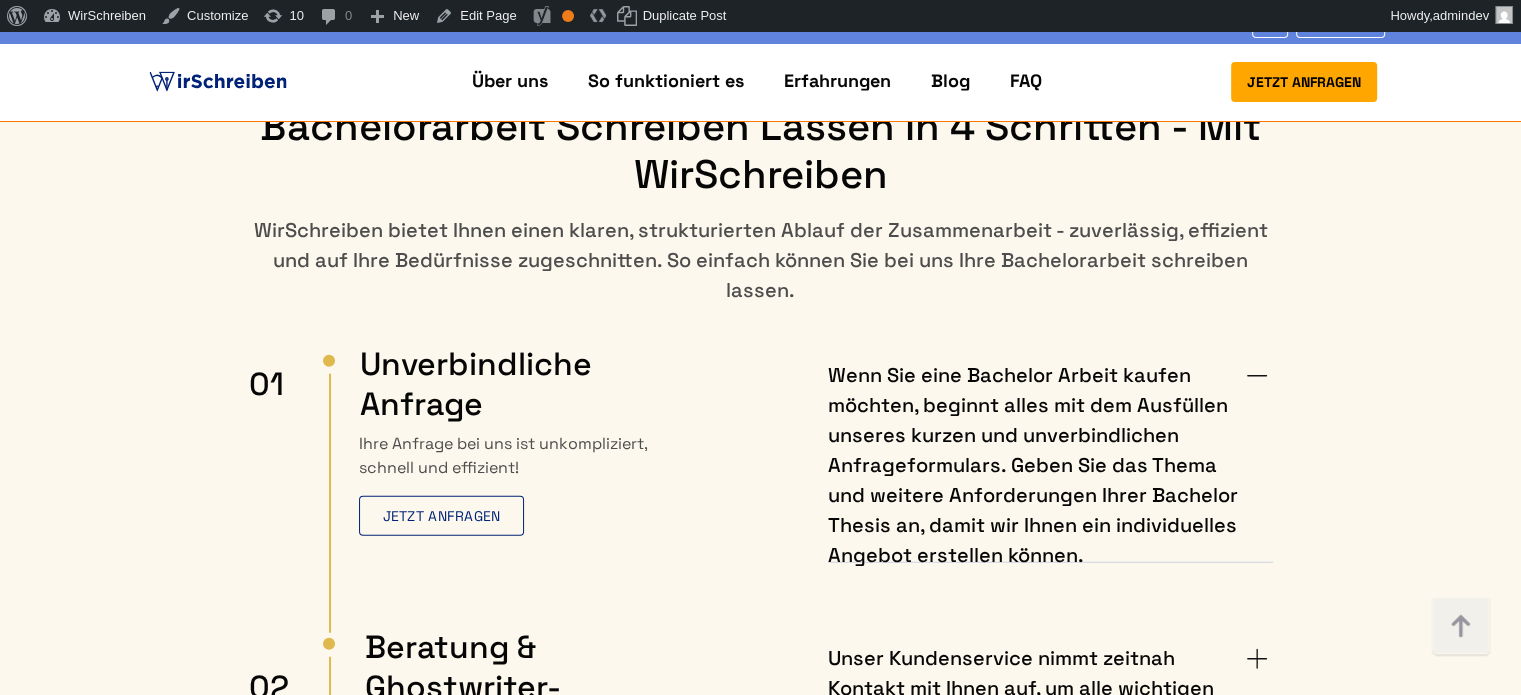 scroll, scrollTop: 5118, scrollLeft: 0, axis: vertical 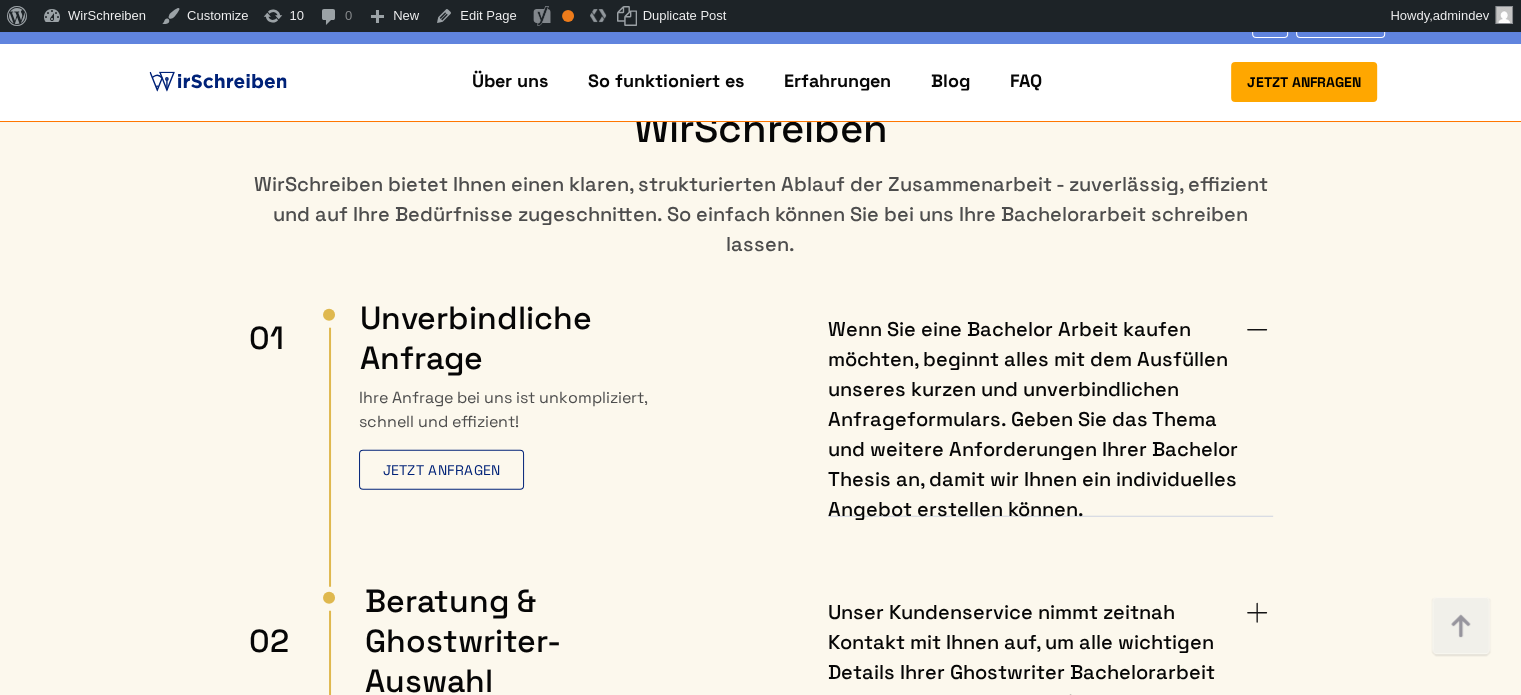 click on "Wenn Sie eine Bachelor Arbeit kaufen möchten, beginnt alles mit dem Ausfüllen unseres kurzen und unverbindlichen Anfrageformulars. Geben Sie das Thema und weitere Anforderungen Ihrer Bachelor Thesis an, damit wir Ihnen ein individuelles Angebot erstellen können." at bounding box center (1050, 419) 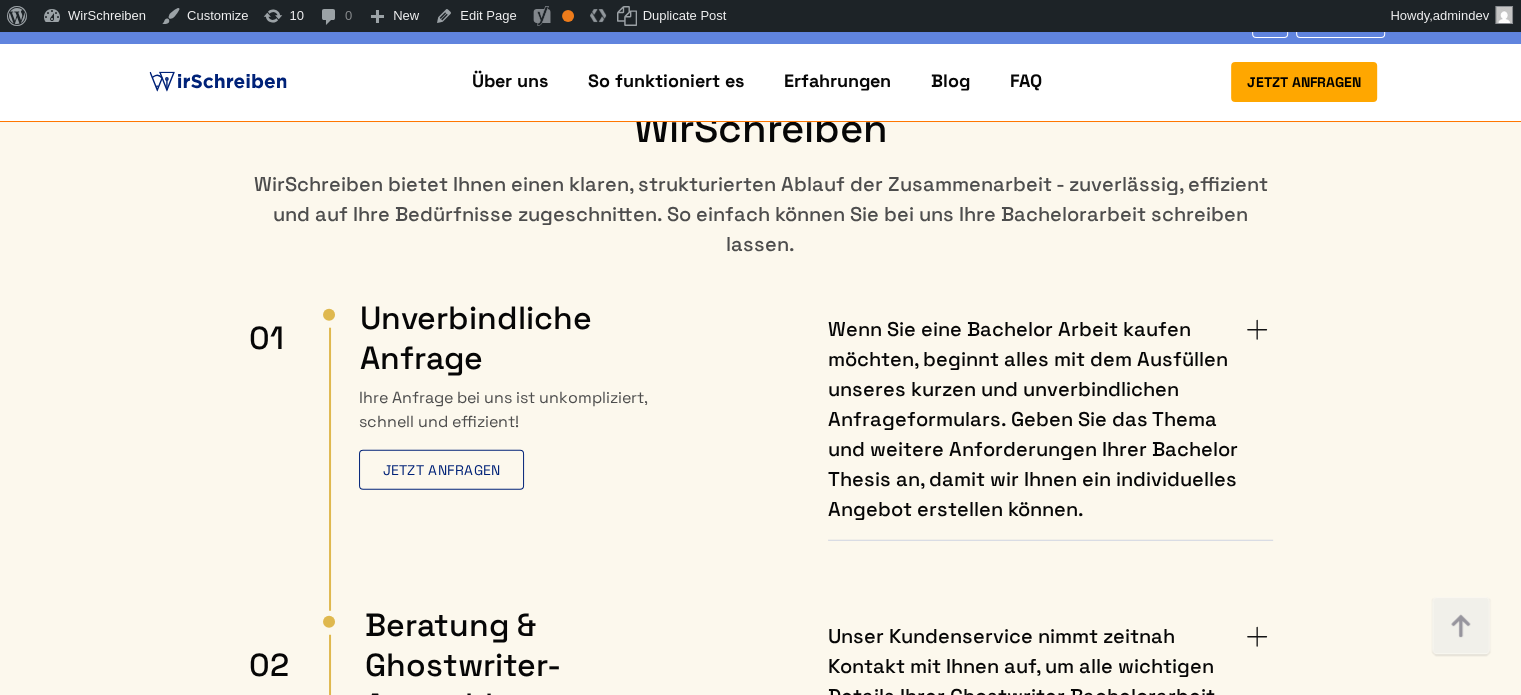 click on "Wenn Sie eine Bachelor Arbeit kaufen möchten, beginnt alles mit dem Ausfüllen unseres kurzen und unverbindlichen Anfrageformulars. Geben Sie das Thema und weitere Anforderungen Ihrer Bachelor Thesis an, damit wir Ihnen ein individuelles Angebot erstellen können." at bounding box center (1050, 419) 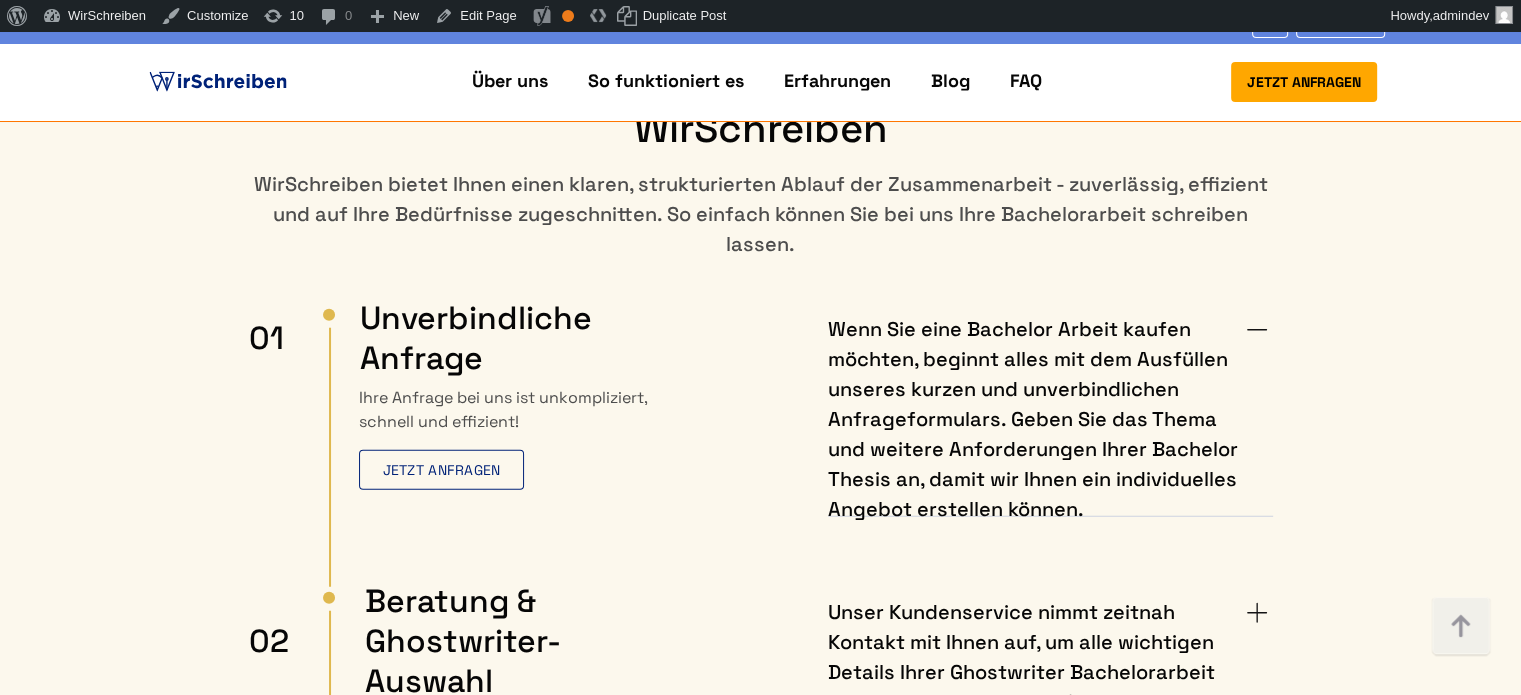 click on "Wenn Sie eine Bachelor Arbeit kaufen möchten, beginnt alles mit dem Ausfüllen unseres kurzen und unverbindlichen Anfrageformulars. Geben Sie das Thema und weitere Anforderungen Ihrer Bachelor Thesis an, damit wir Ihnen ein individuelles Angebot erstellen können." at bounding box center [1050, 419] 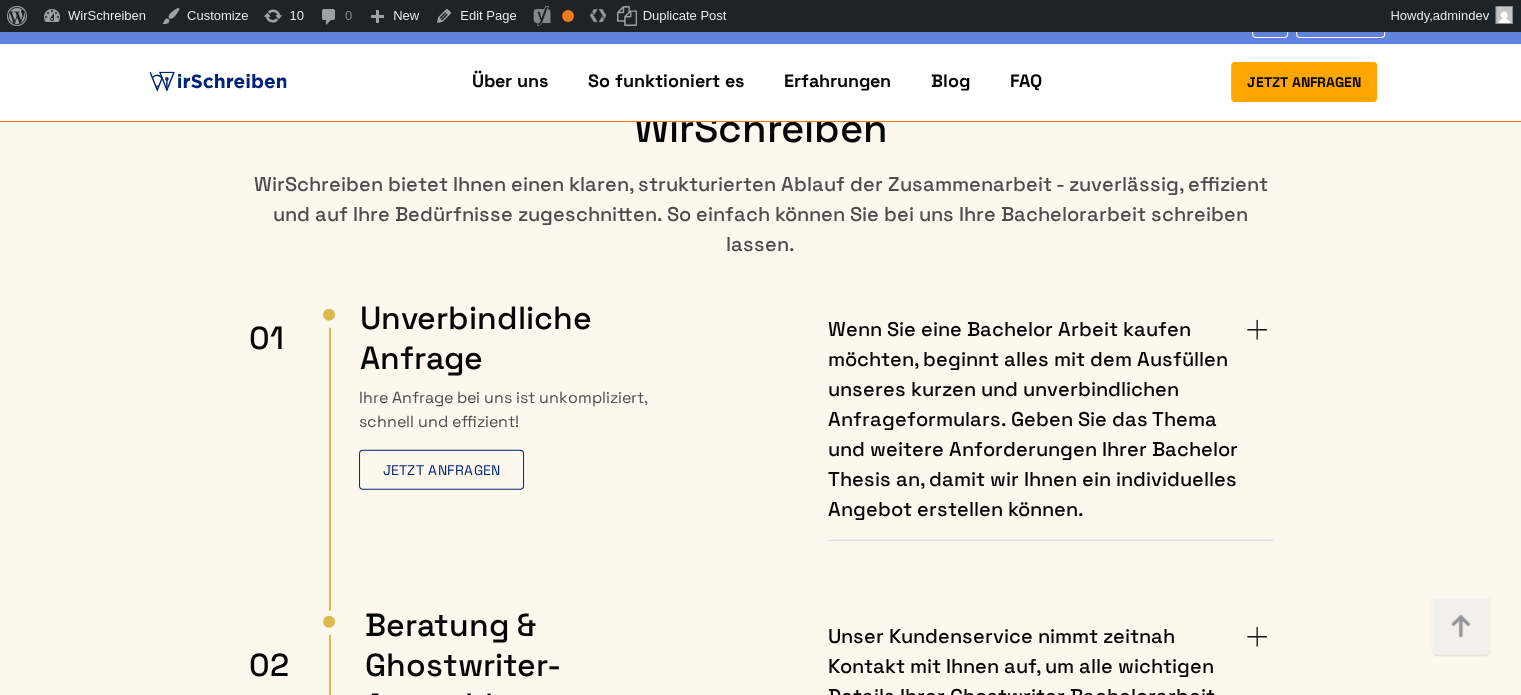 click on "Wenn Sie eine Bachelor Arbeit kaufen möchten, beginnt alles mit dem Ausfüllen unseres kurzen und unverbindlichen Anfrageformulars. Geben Sie das Thema und weitere Anforderungen Ihrer Bachelor Thesis an, damit wir Ihnen ein individuelles Angebot erstellen können." at bounding box center (1050, 419) 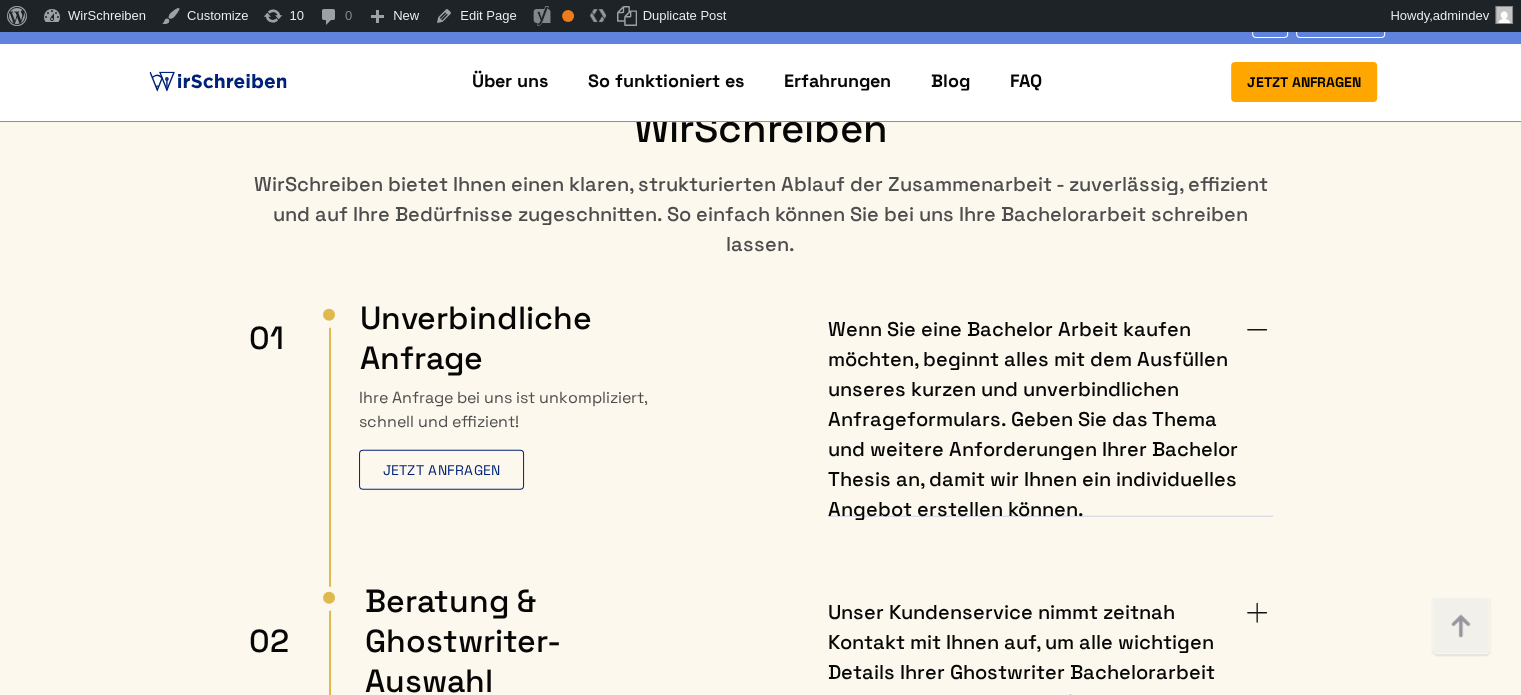 click on "Wenn Sie eine Bachelor Arbeit kaufen möchten, beginnt alles mit dem Ausfüllen unseres kurzen und unverbindlichen Anfrageformulars. Geben Sie das Thema und weitere Anforderungen Ihrer Bachelor Thesis an, damit wir Ihnen ein individuelles Angebot erstellen können." at bounding box center [1050, 419] 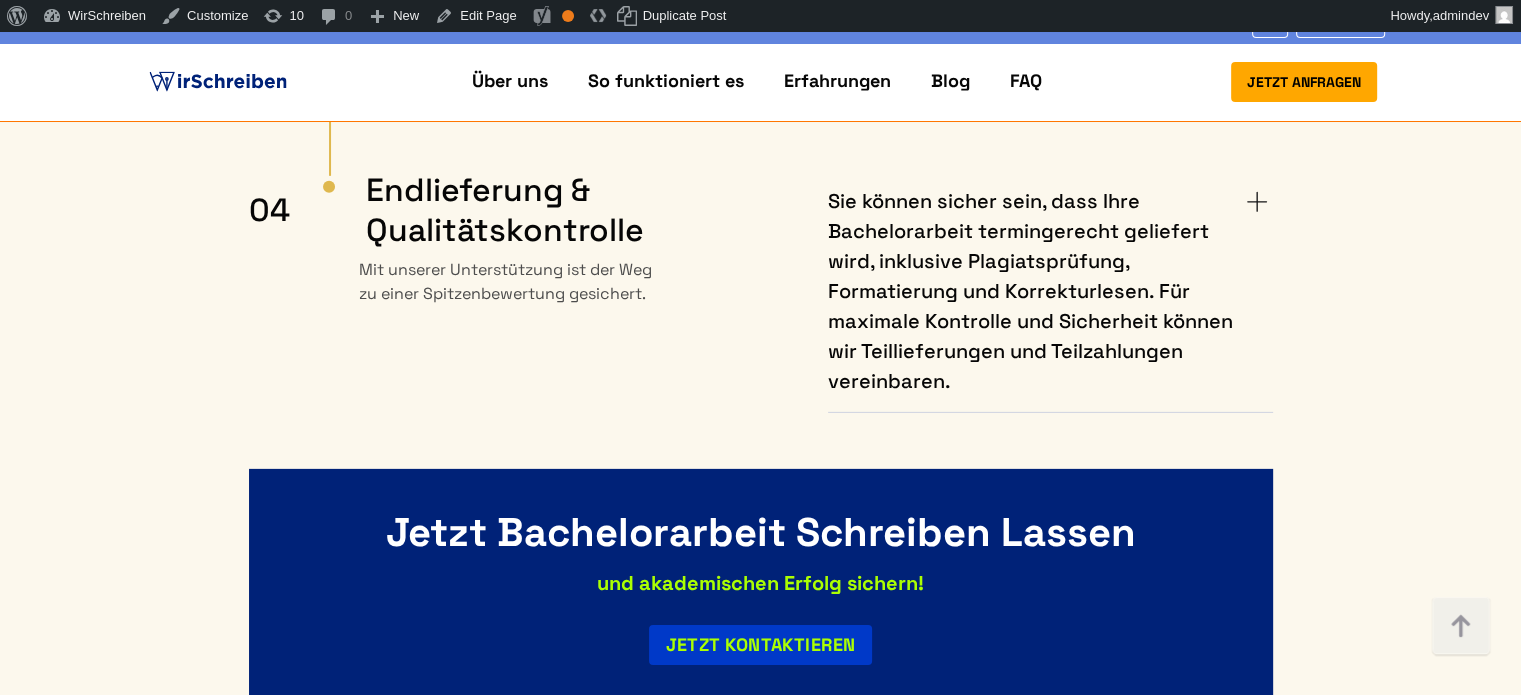 scroll, scrollTop: 6318, scrollLeft: 0, axis: vertical 